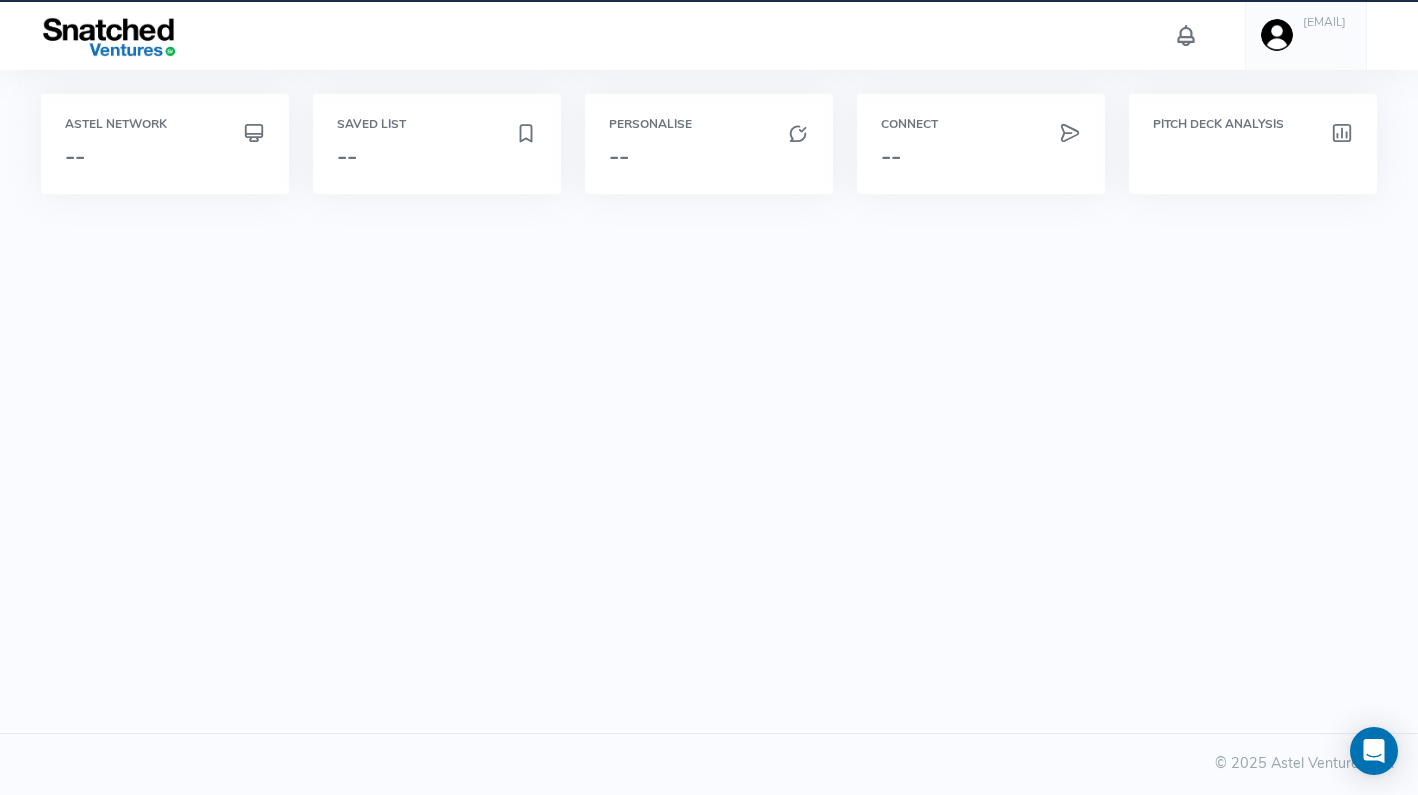 scroll, scrollTop: 0, scrollLeft: 0, axis: both 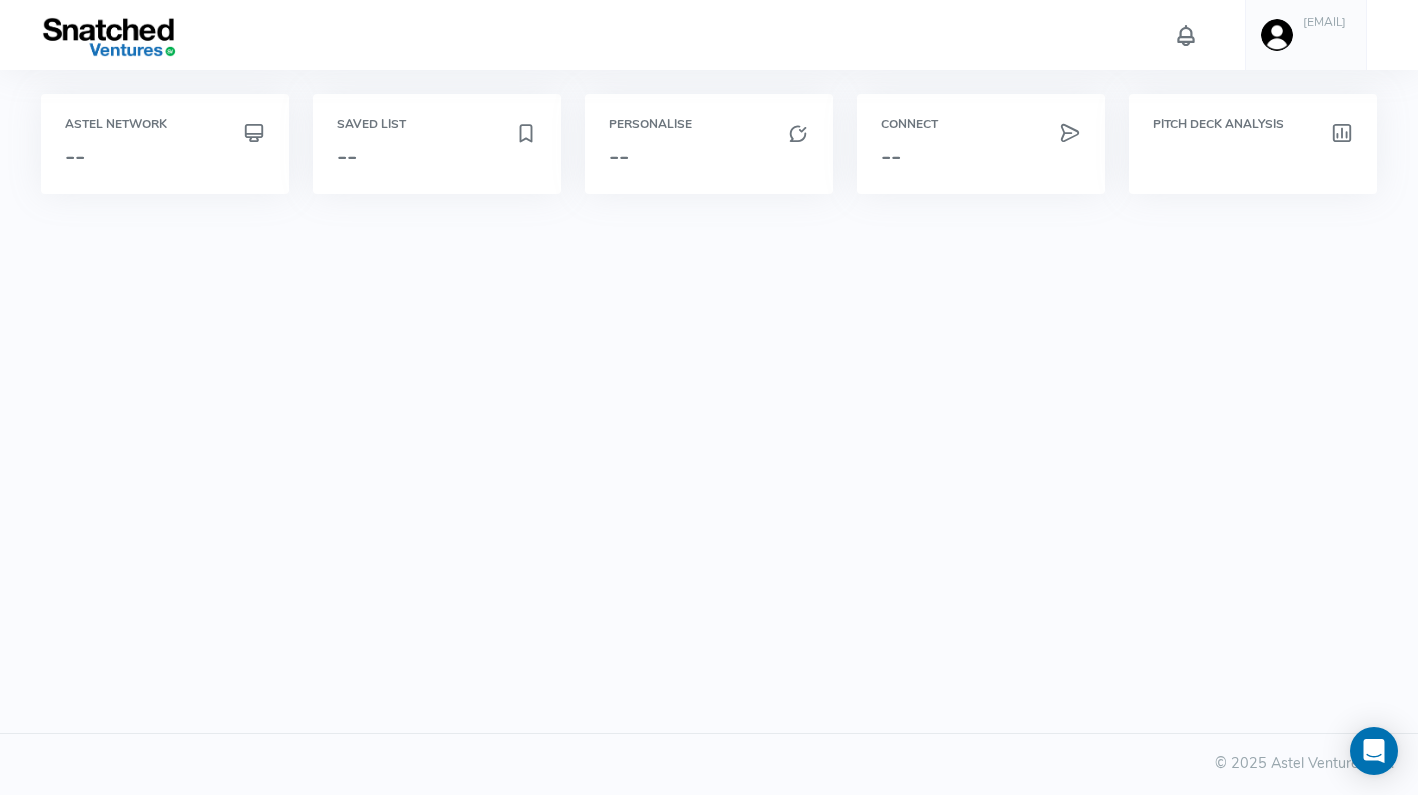 click at bounding box center (111, 37) 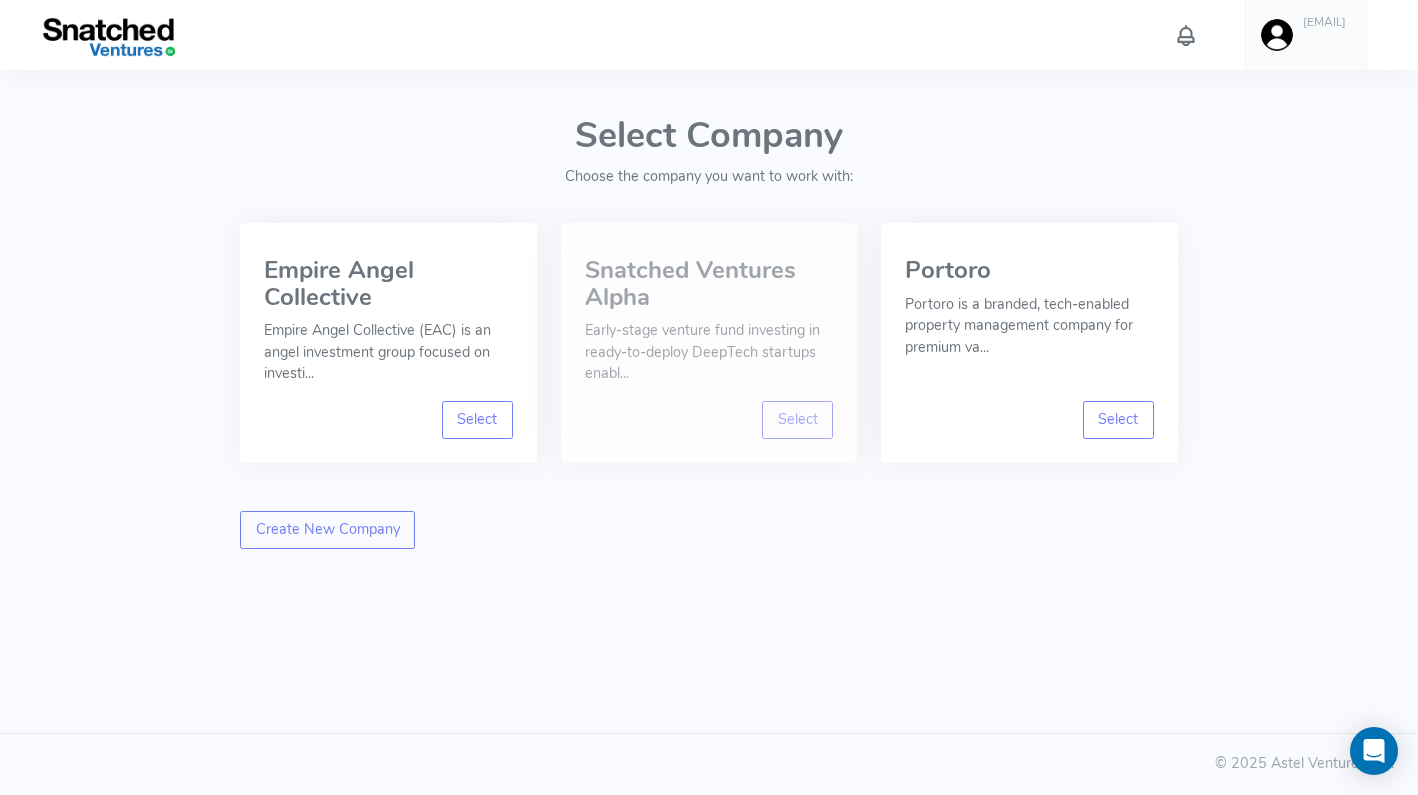 click on "Early-stage venture fund investing in ready-to-deploy DeepTech startups enabl..." at bounding box center (709, 352) 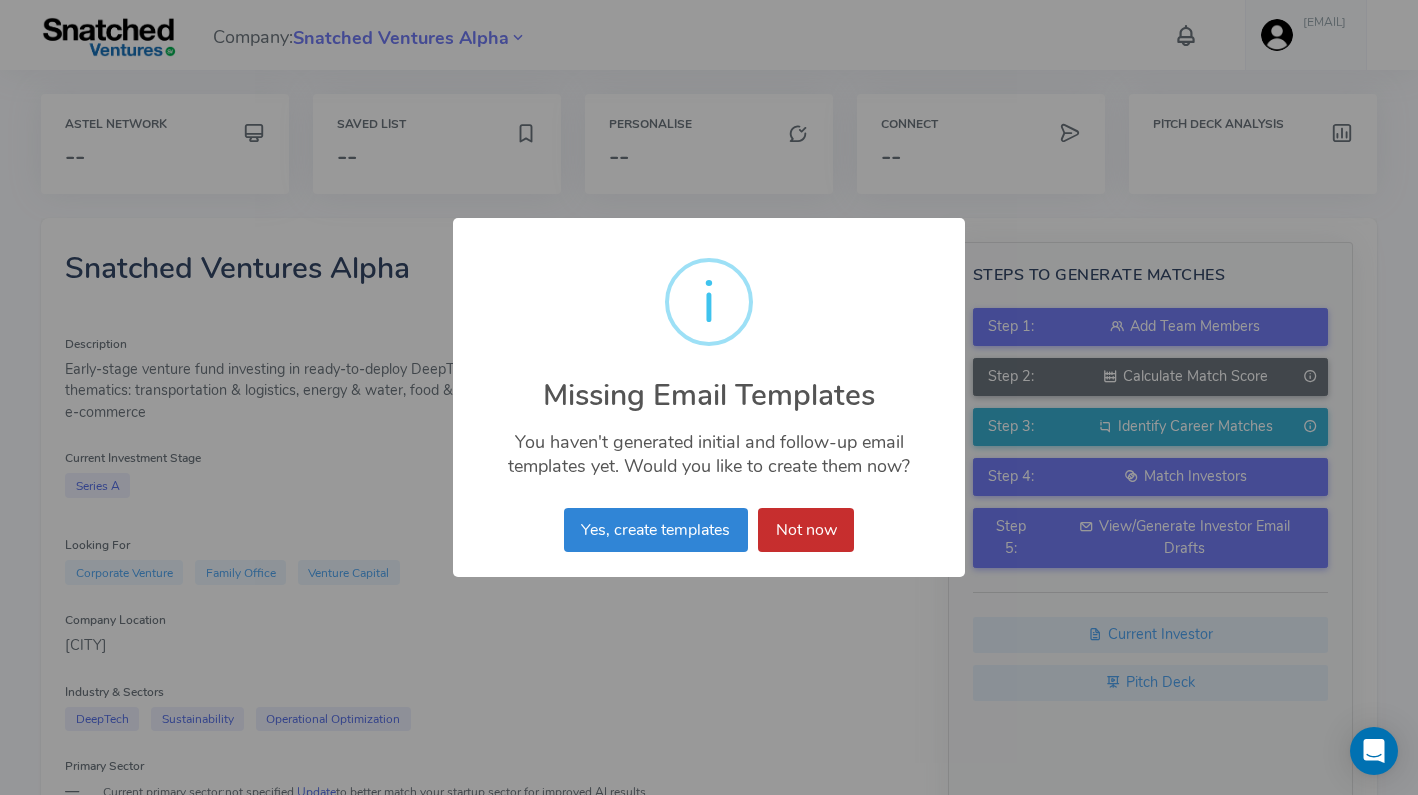 click on "Not now" at bounding box center (806, 530) 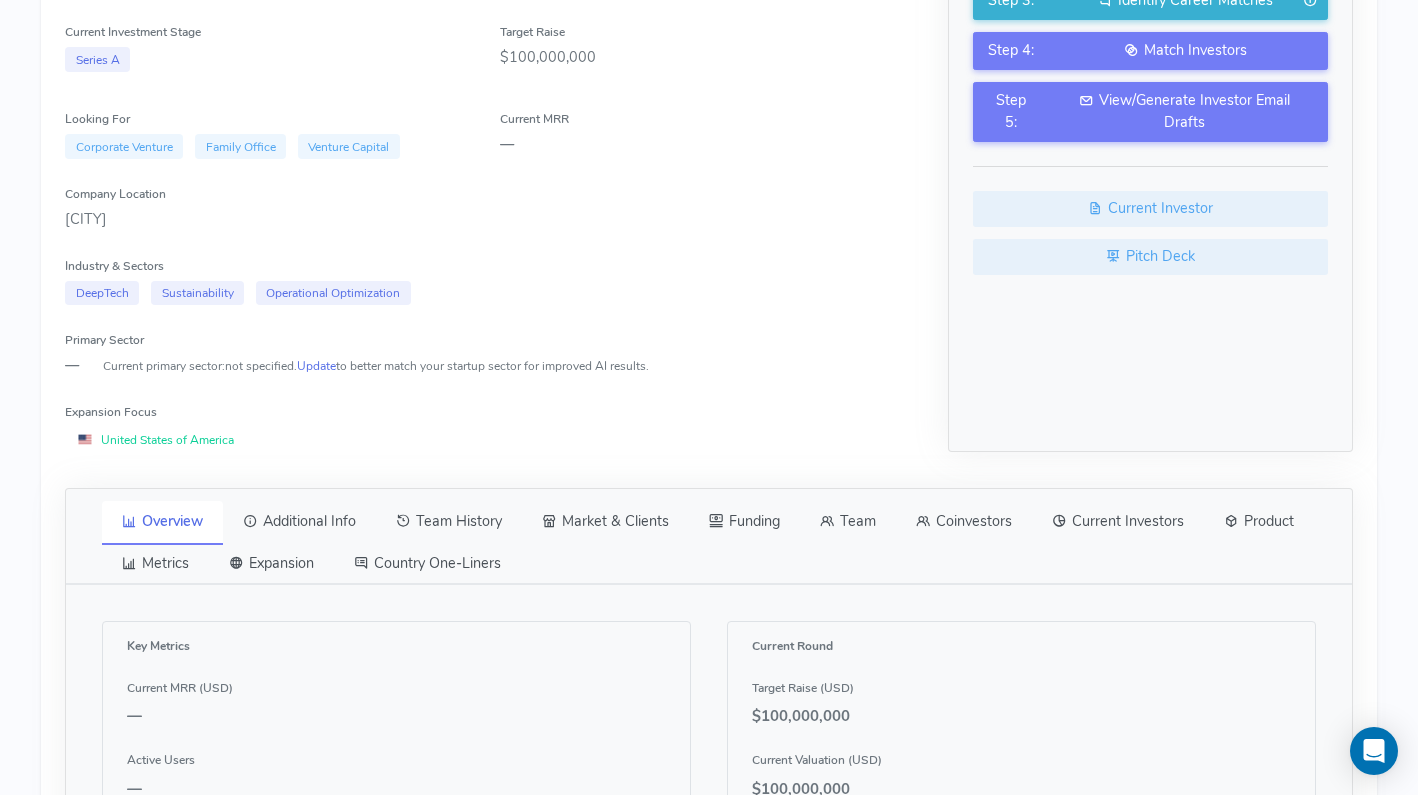scroll, scrollTop: 0, scrollLeft: 0, axis: both 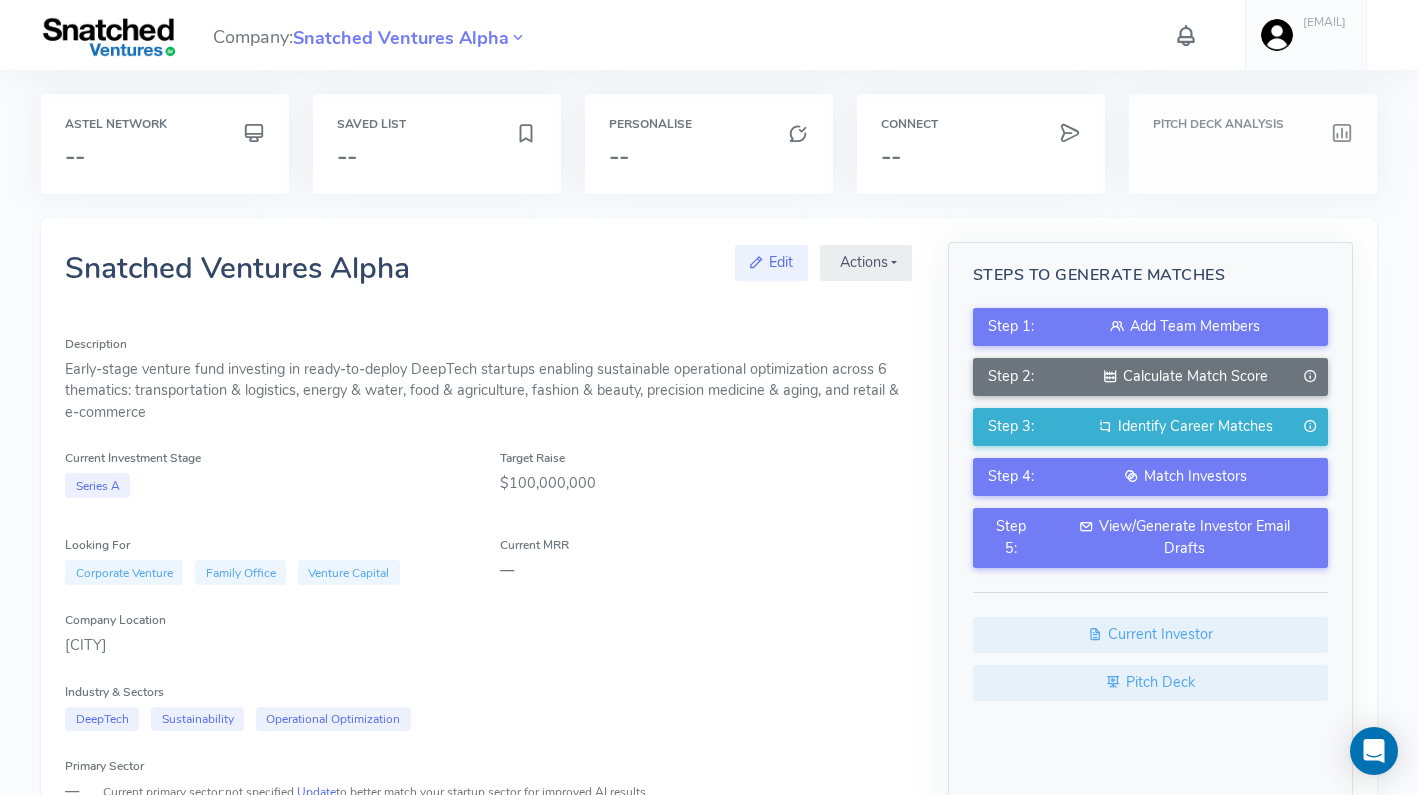 click on "Pitch Deck Analysis" at bounding box center [1253, 144] 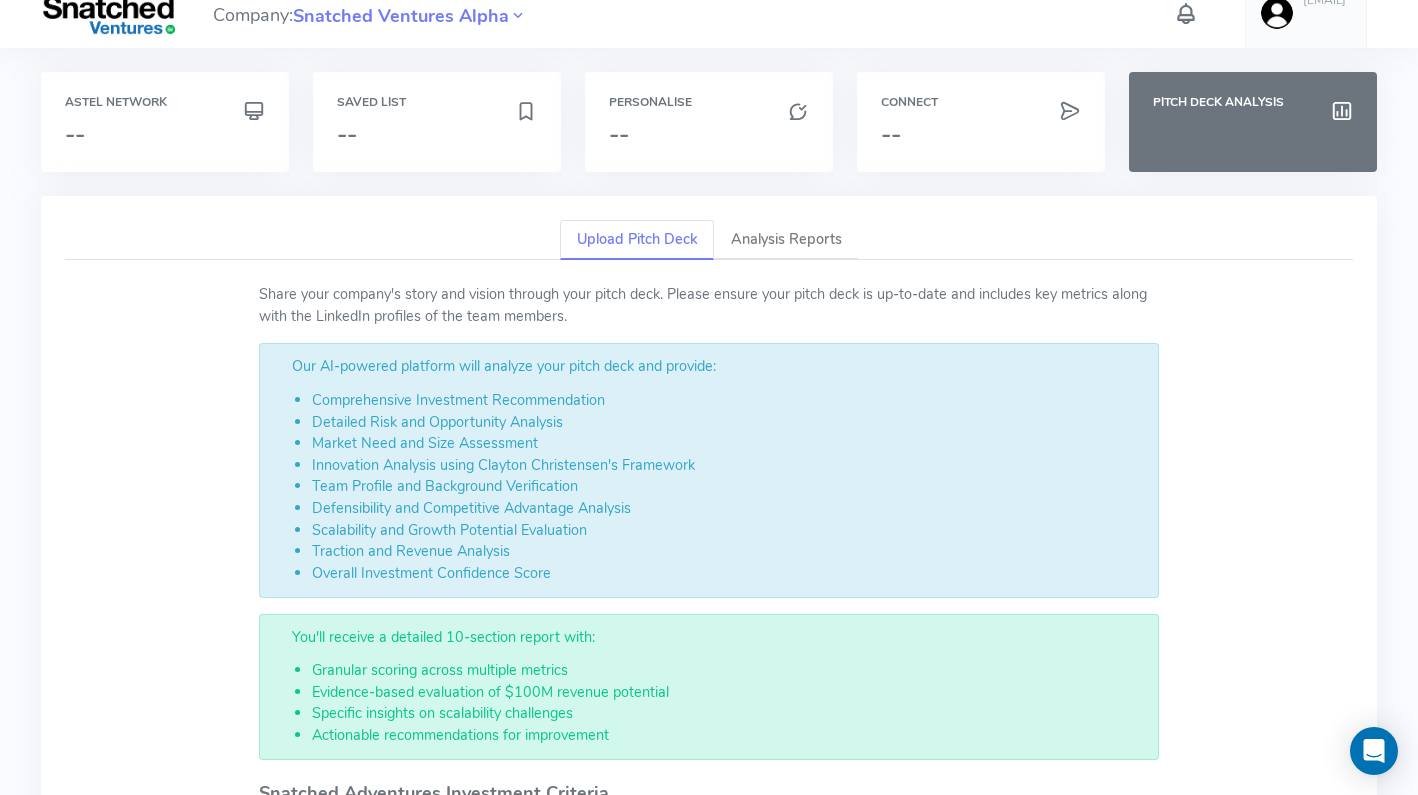 scroll, scrollTop: 23, scrollLeft: 0, axis: vertical 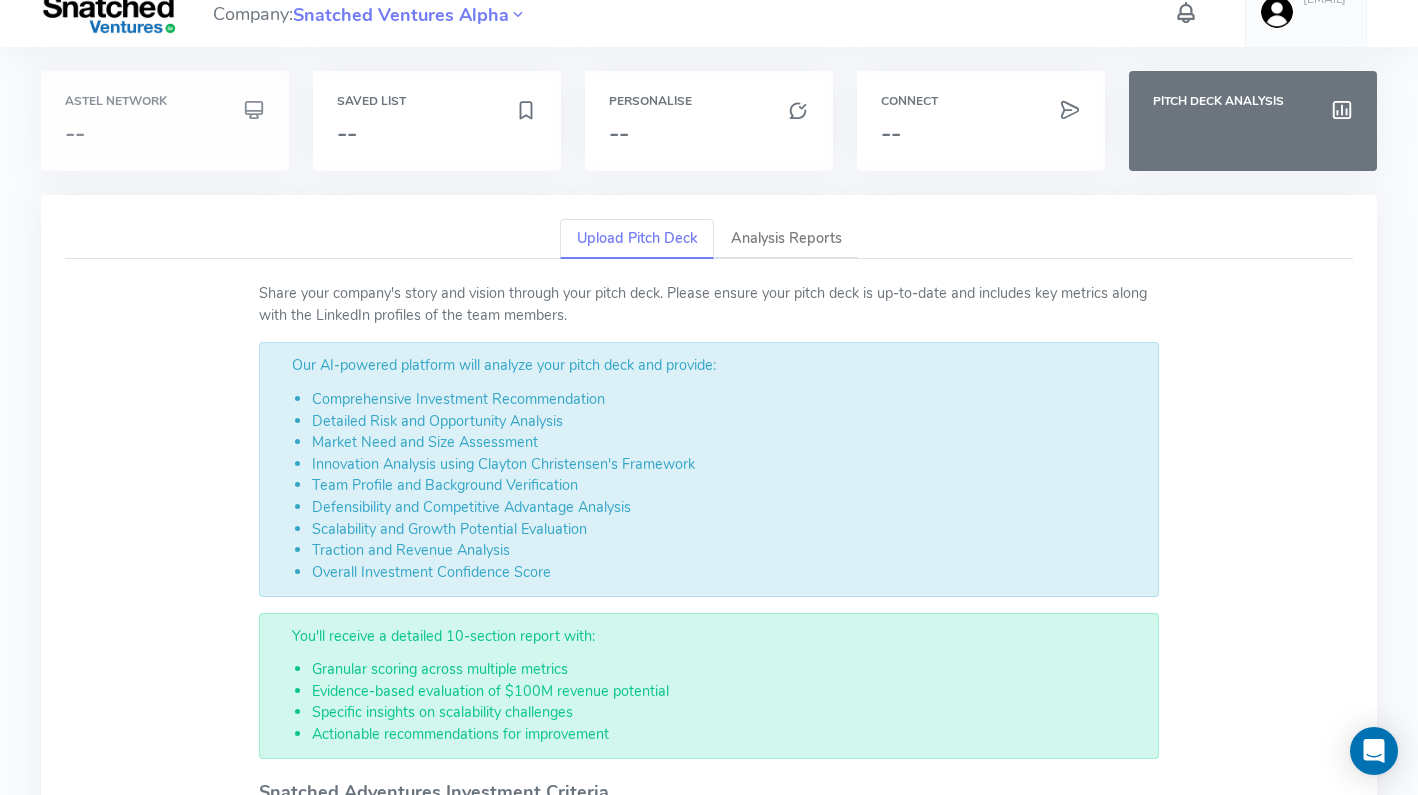 click on "--" at bounding box center [165, 133] 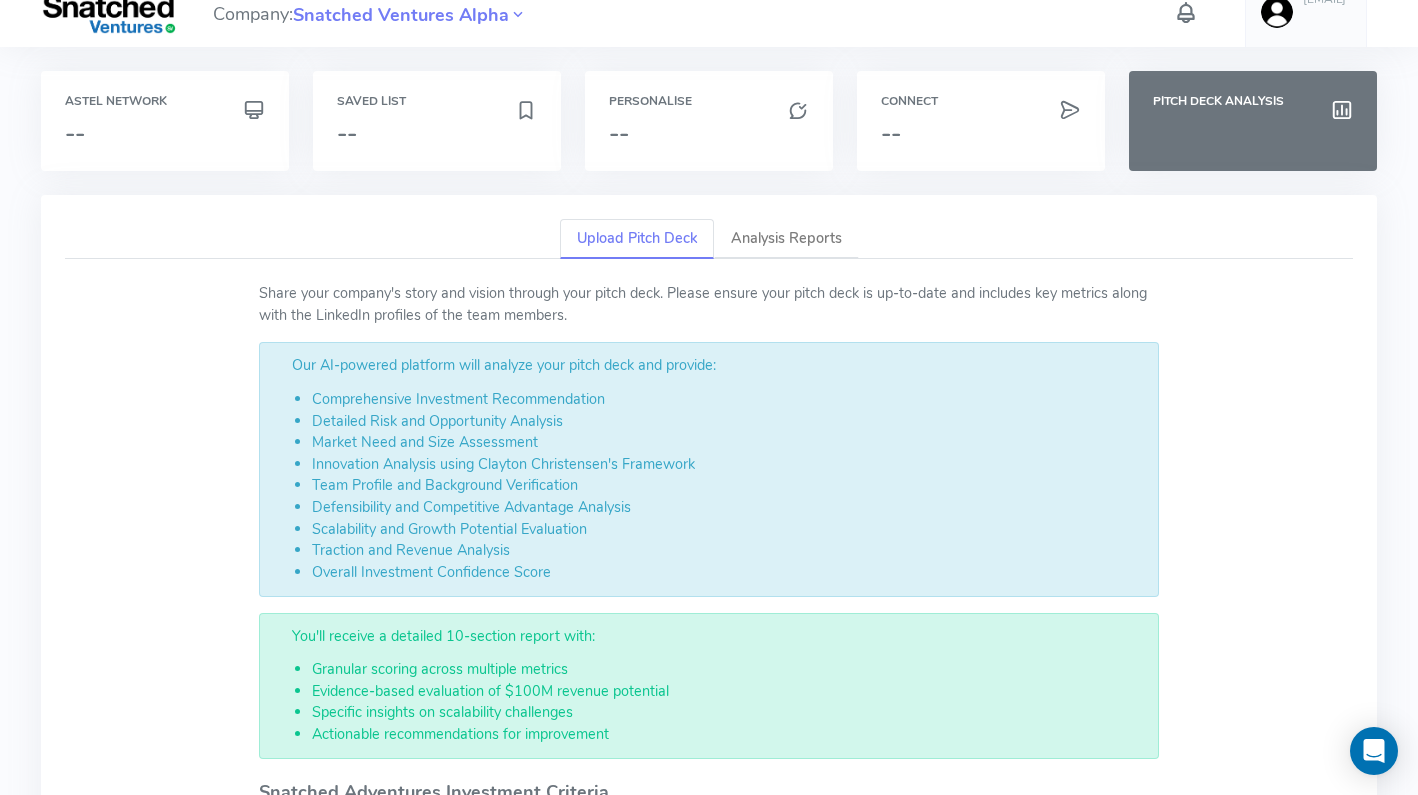scroll, scrollTop: 0, scrollLeft: 0, axis: both 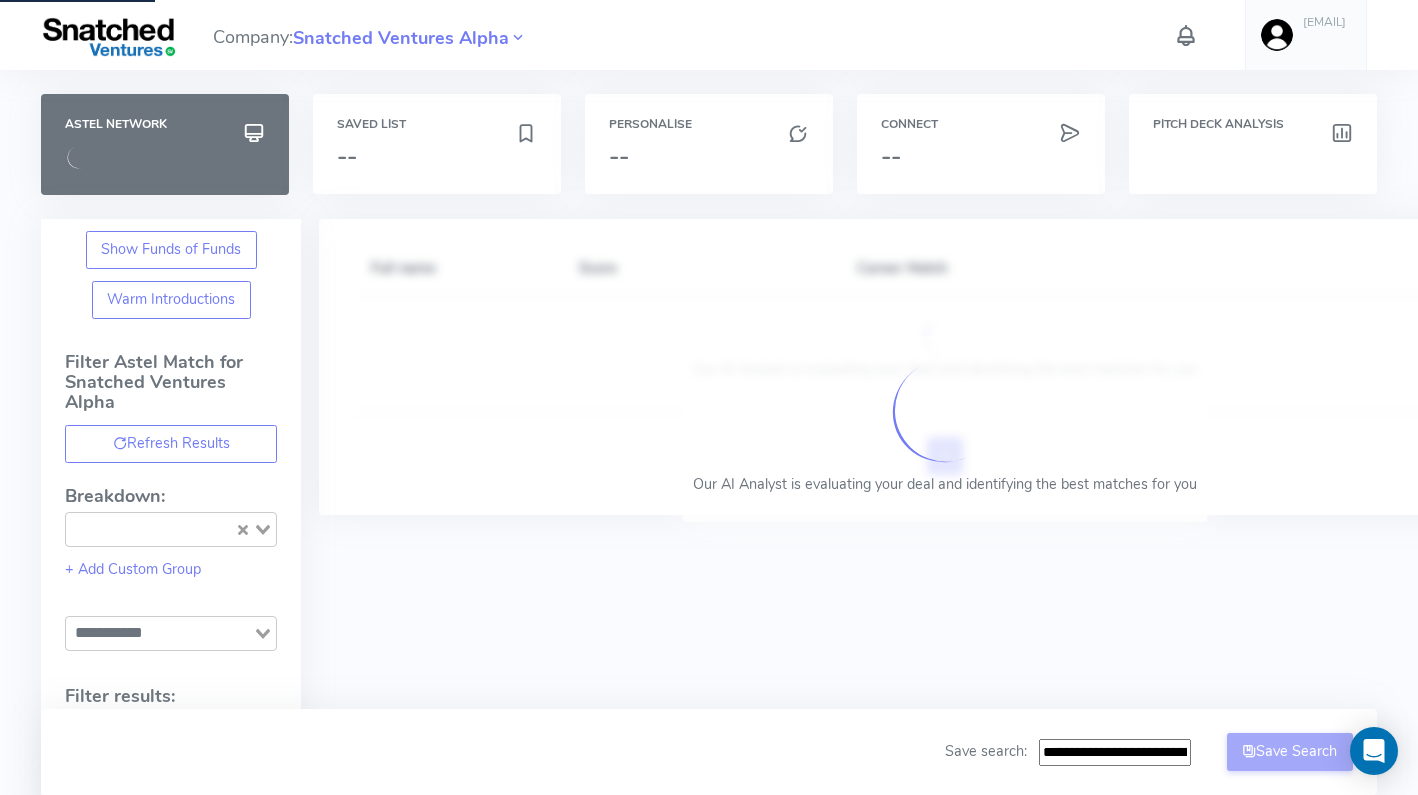 type on "**********" 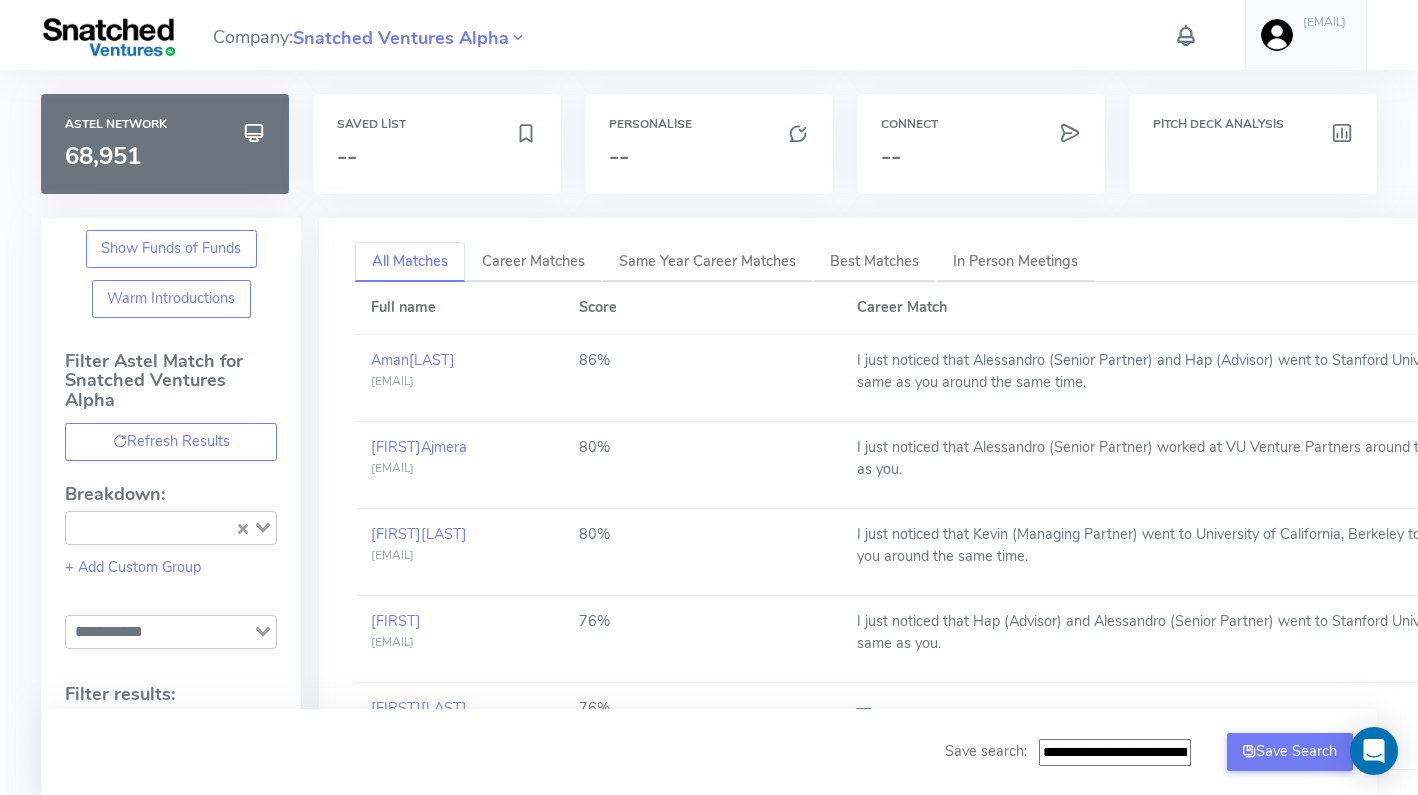 click at bounding box center [111, 37] 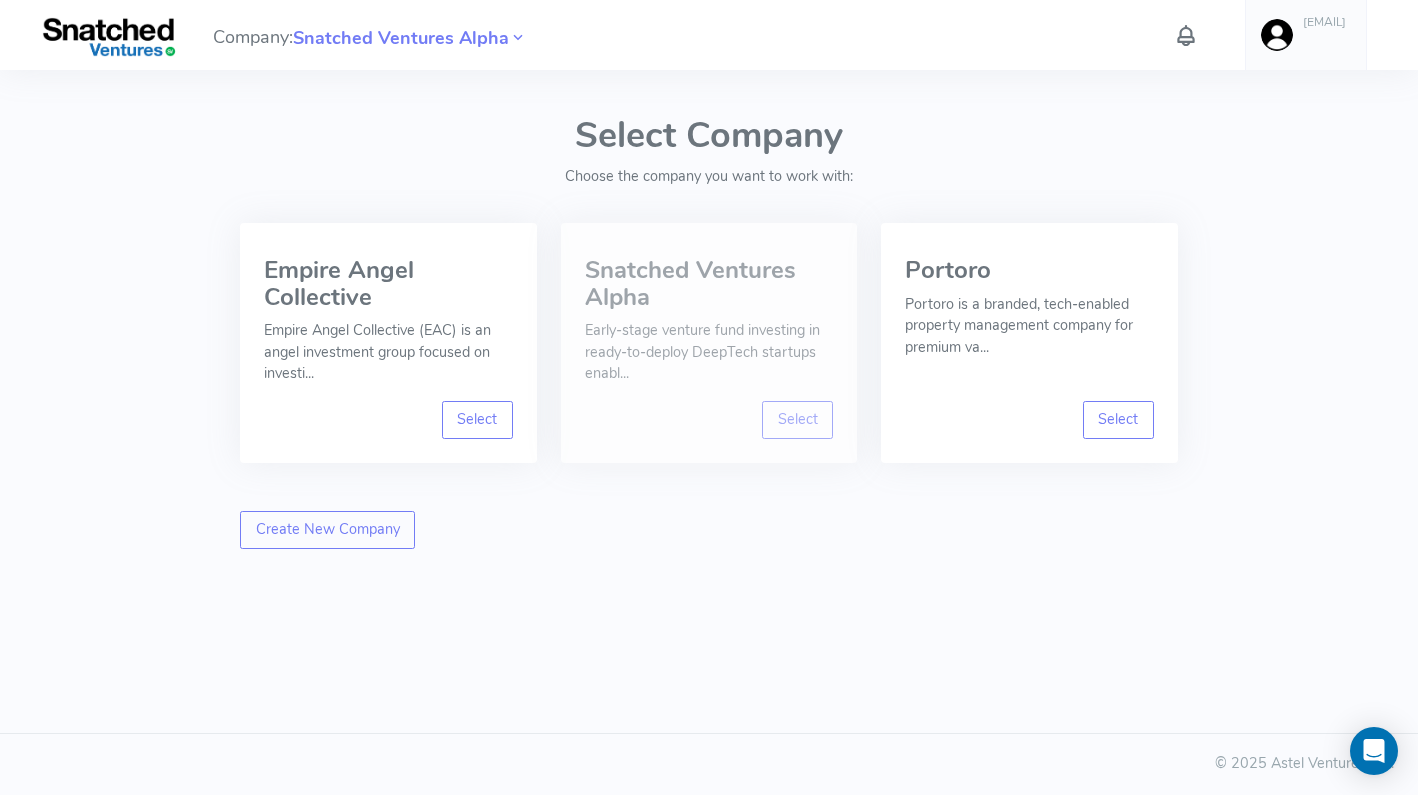 click on "Snatched Ventures Alpha" at bounding box center (709, 283) 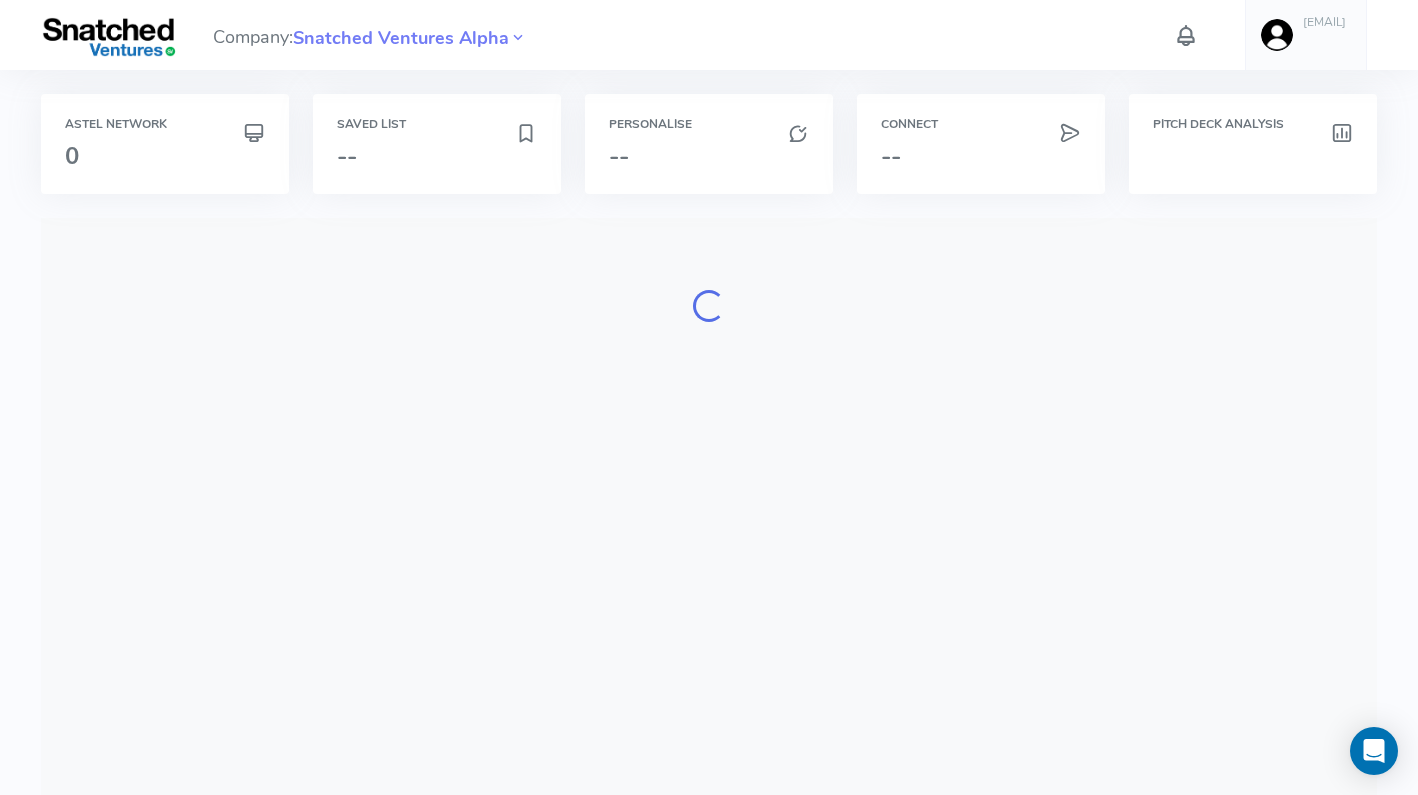 scroll, scrollTop: 322, scrollLeft: 0, axis: vertical 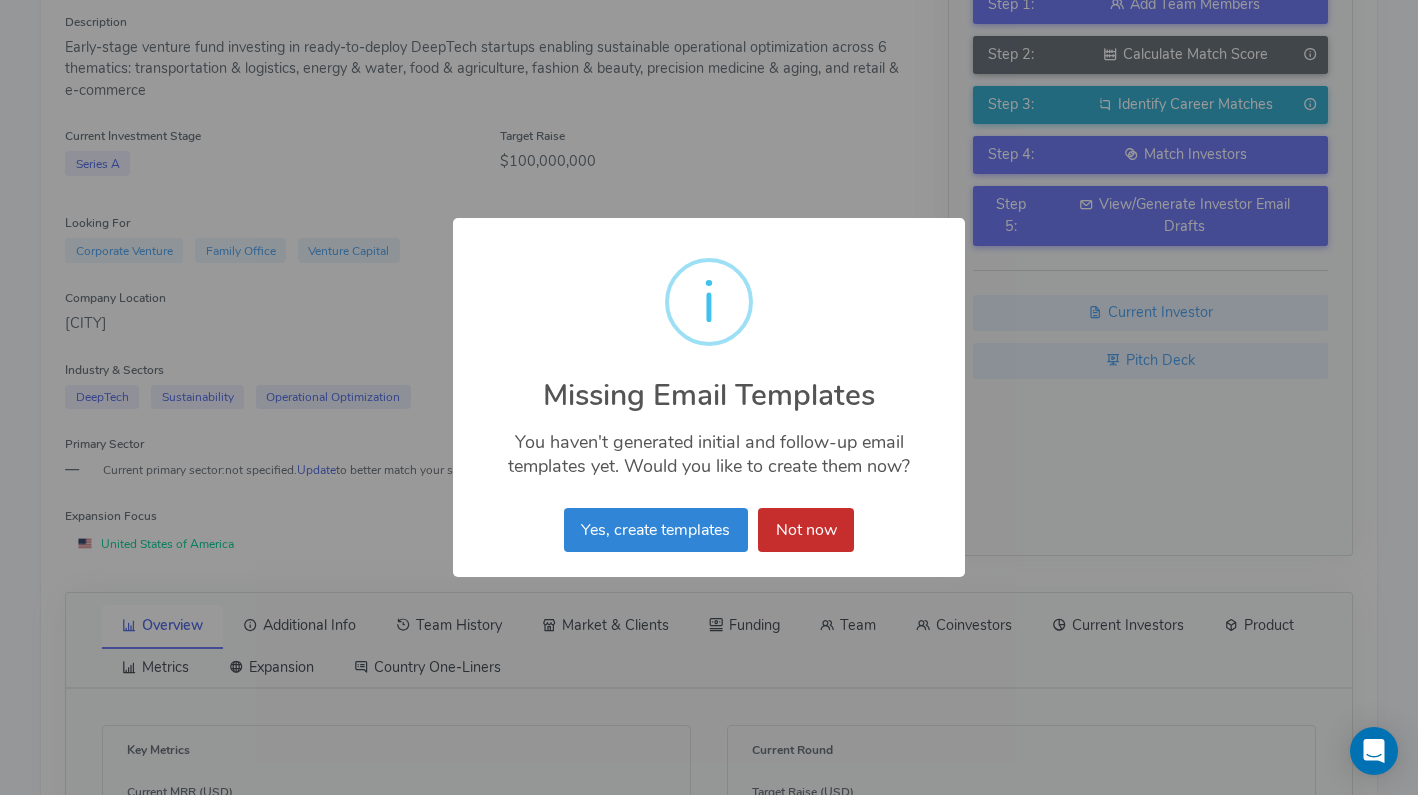 click on "Not now" at bounding box center (806, 530) 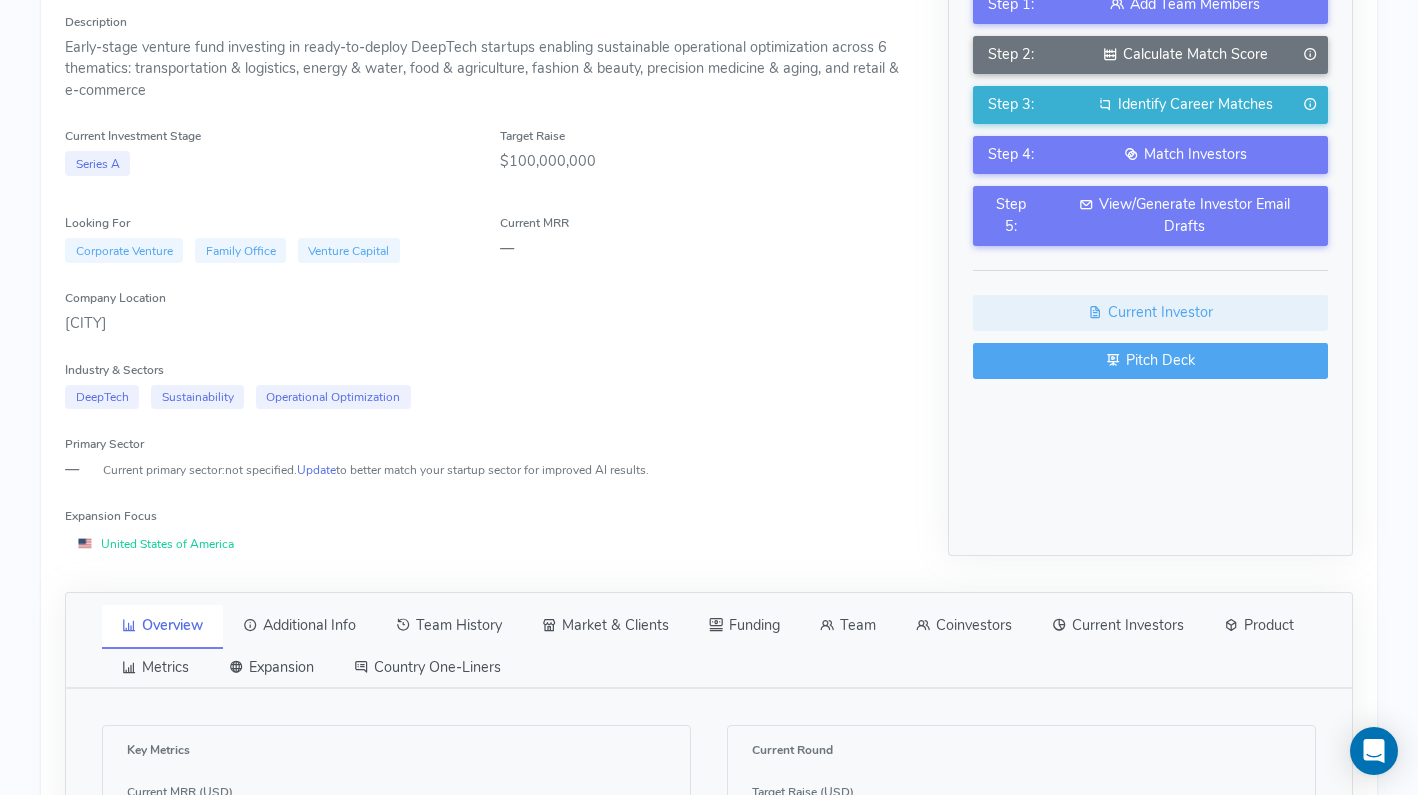 click on "Pitch Deck" at bounding box center (1150, 361) 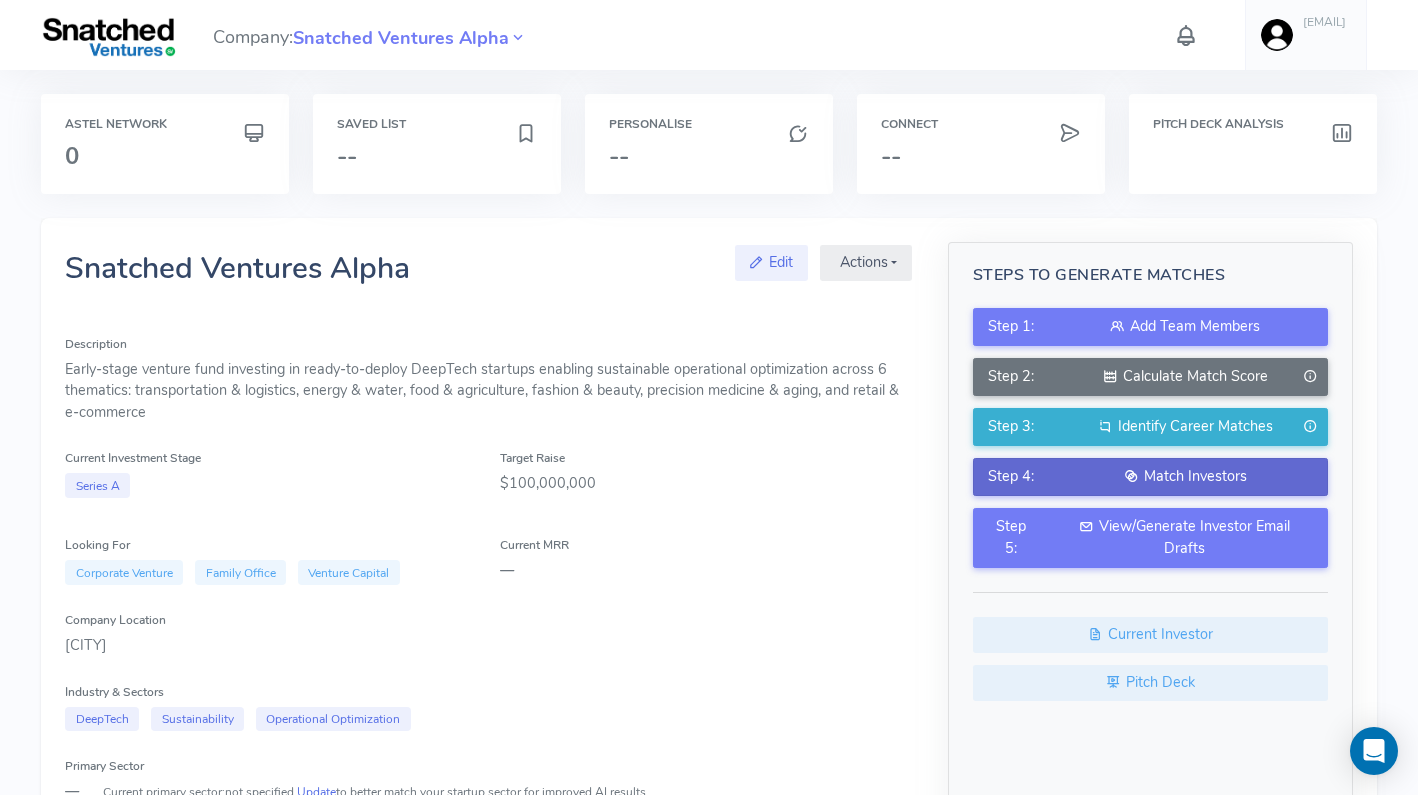 click on "Match Investors" at bounding box center (1185, 477) 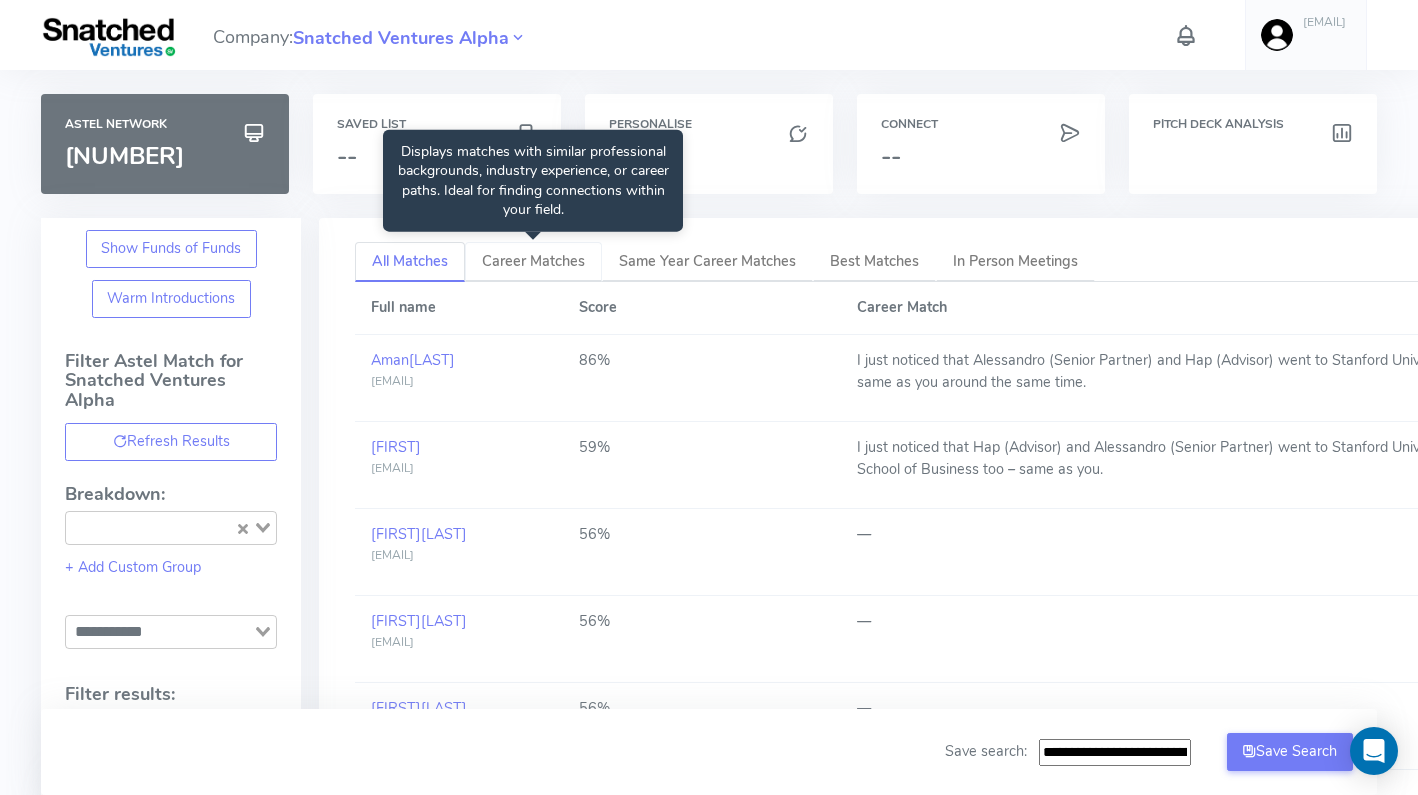 click on "Career Matches" at bounding box center (533, 261) 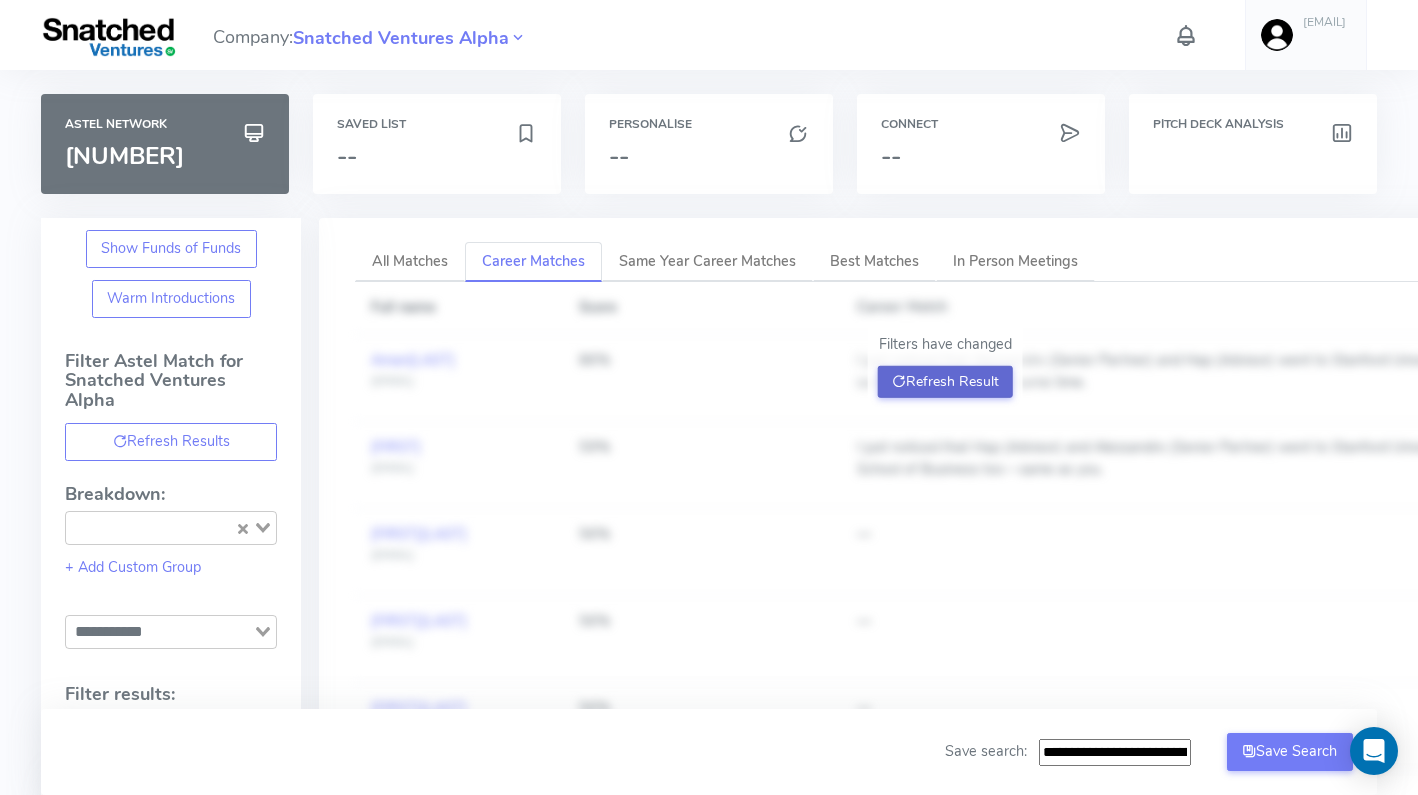 click on "Refresh Result" 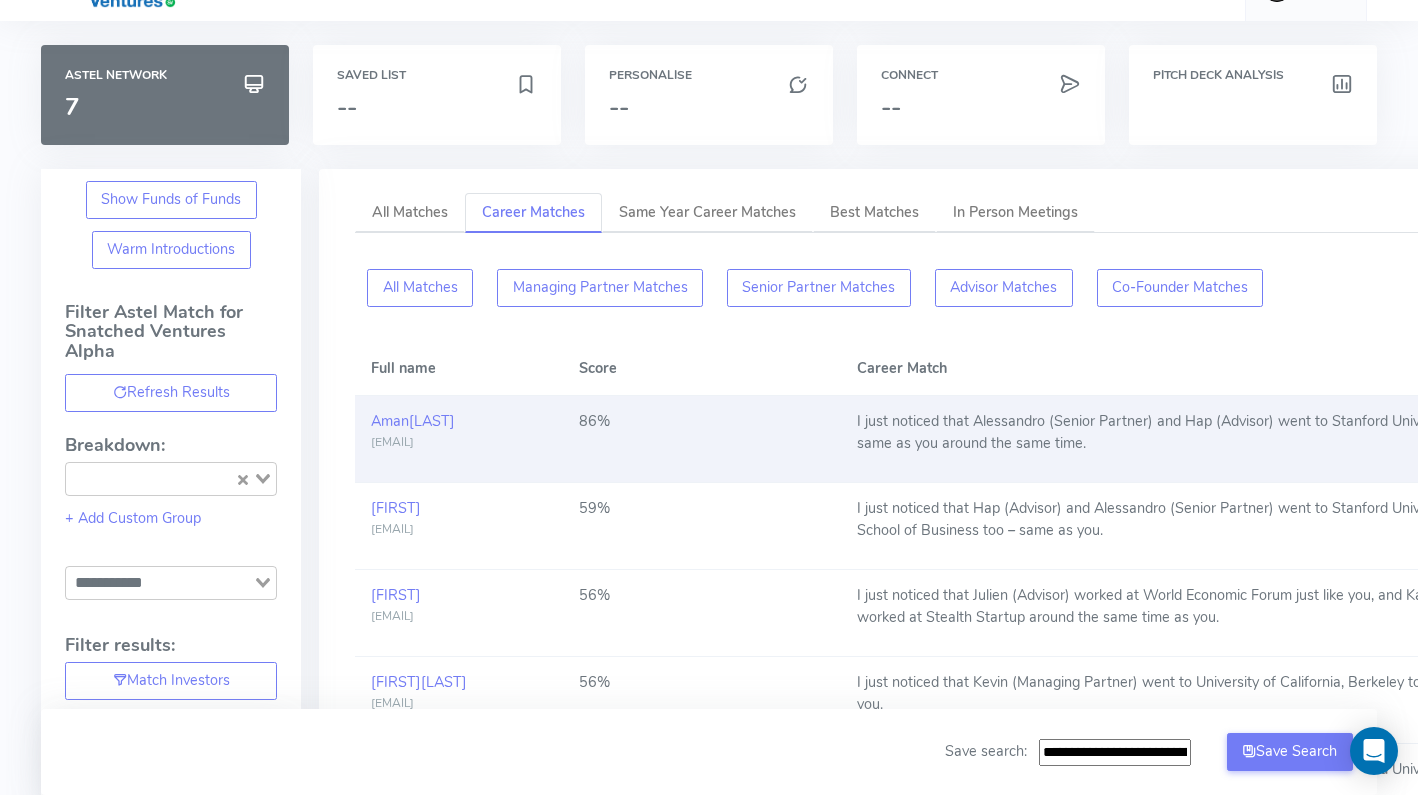 scroll, scrollTop: 50, scrollLeft: 0, axis: vertical 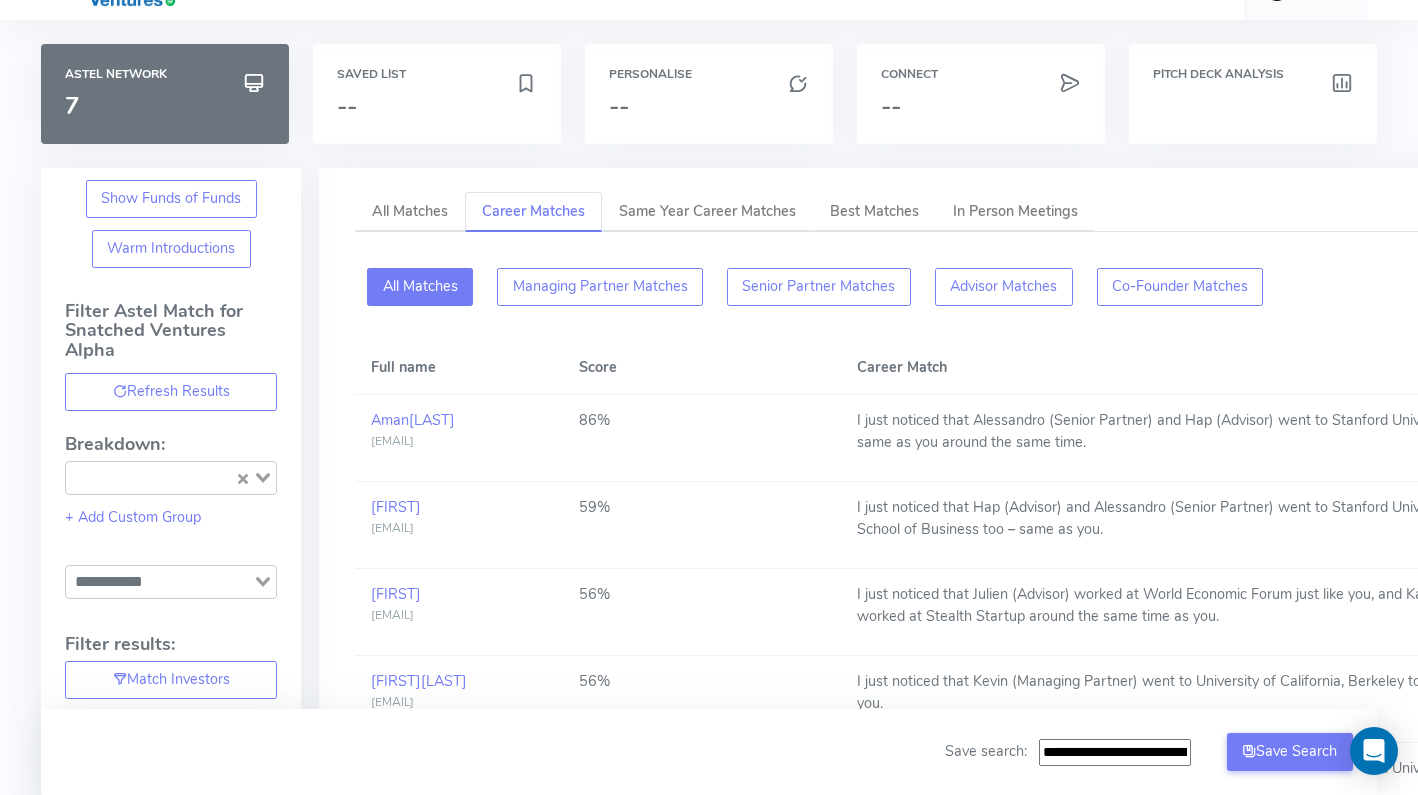 click on "All Matches" at bounding box center (420, 287) 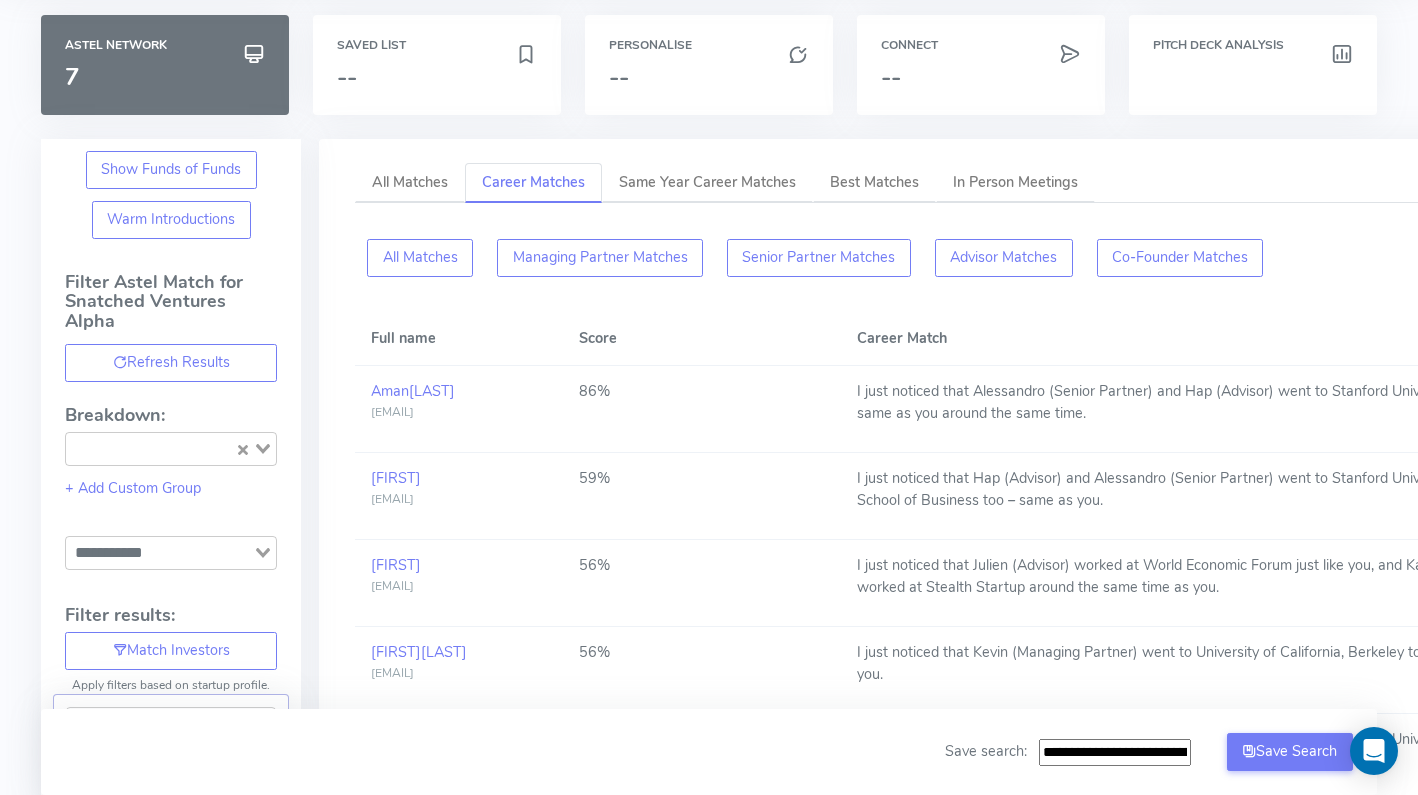 scroll, scrollTop: 0, scrollLeft: 0, axis: both 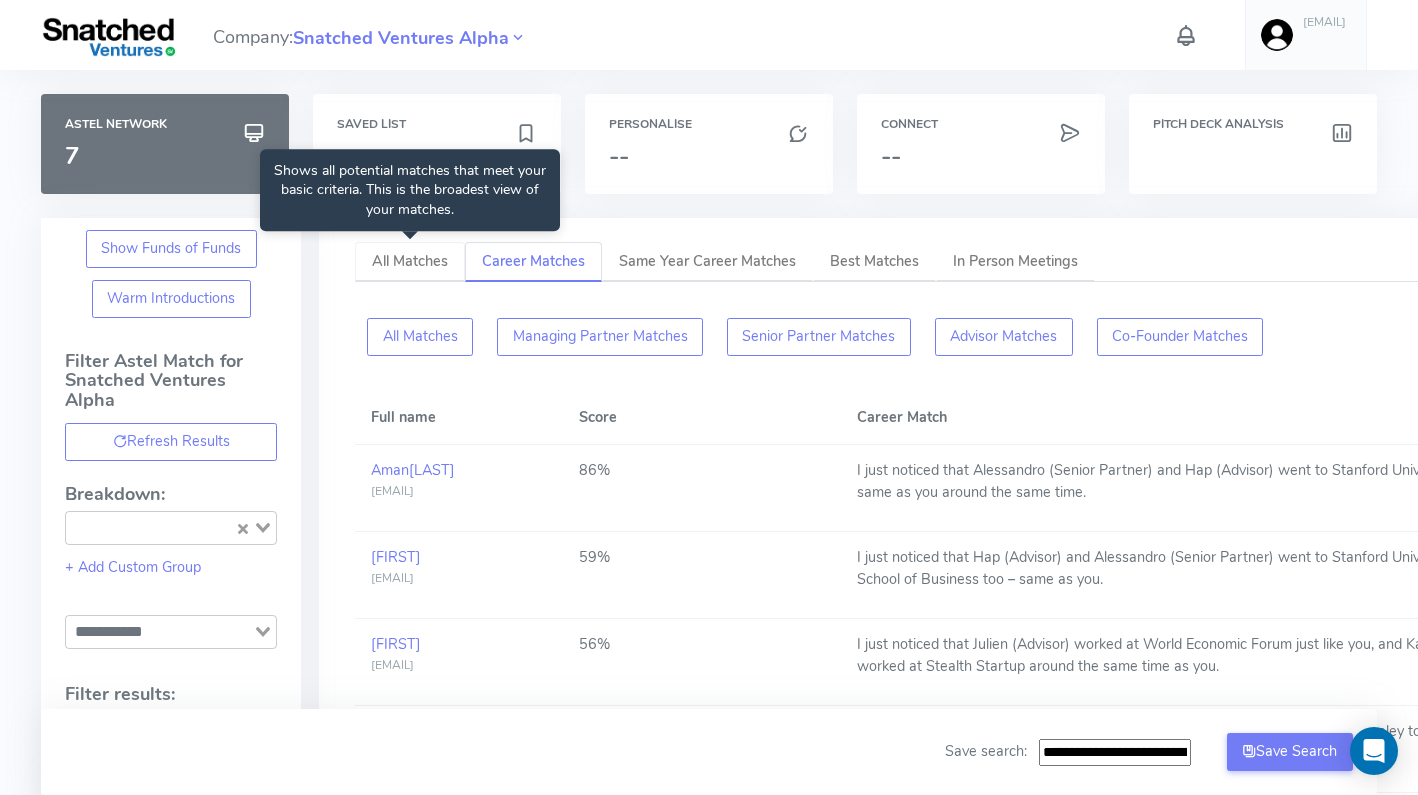 click on "All Matches" at bounding box center (410, 261) 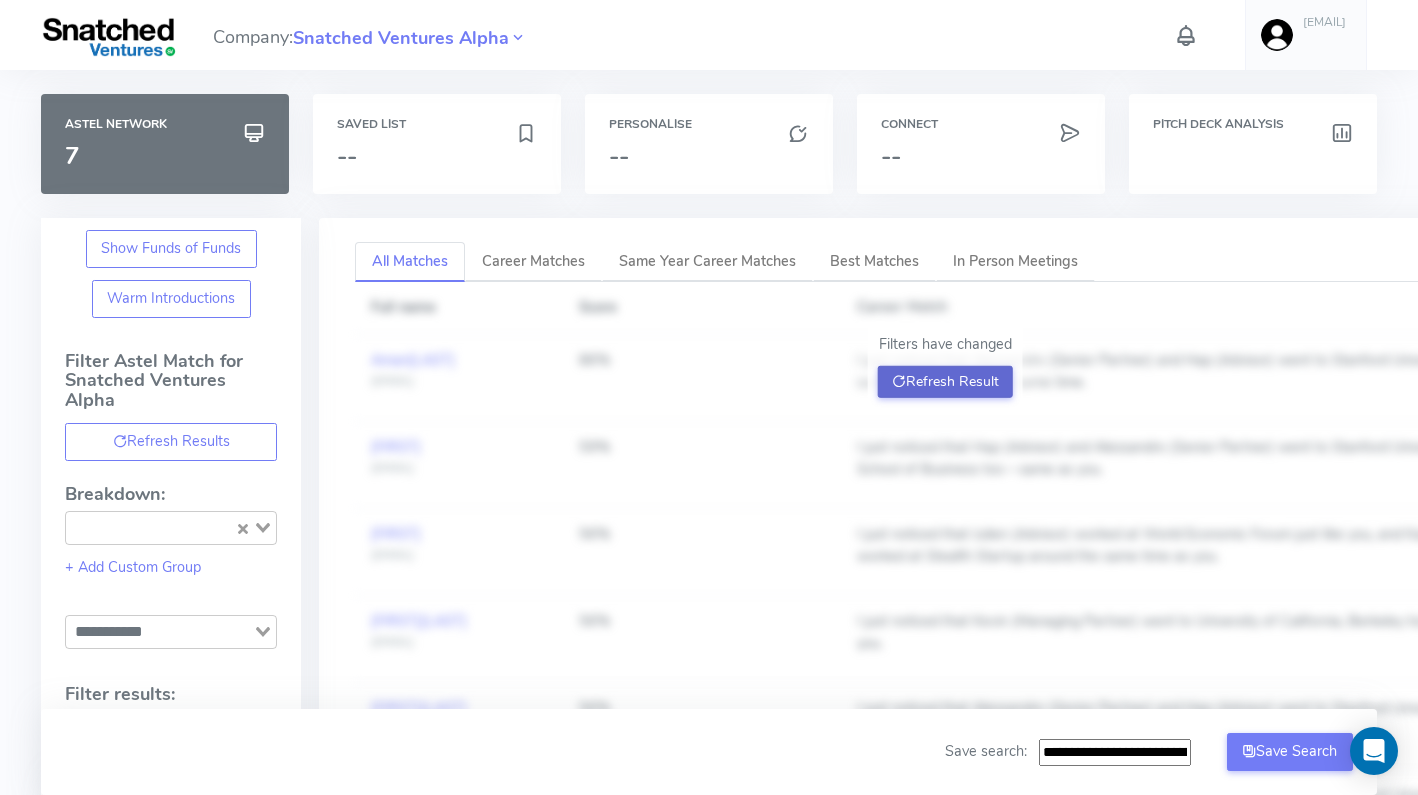 click on "Refresh Result" 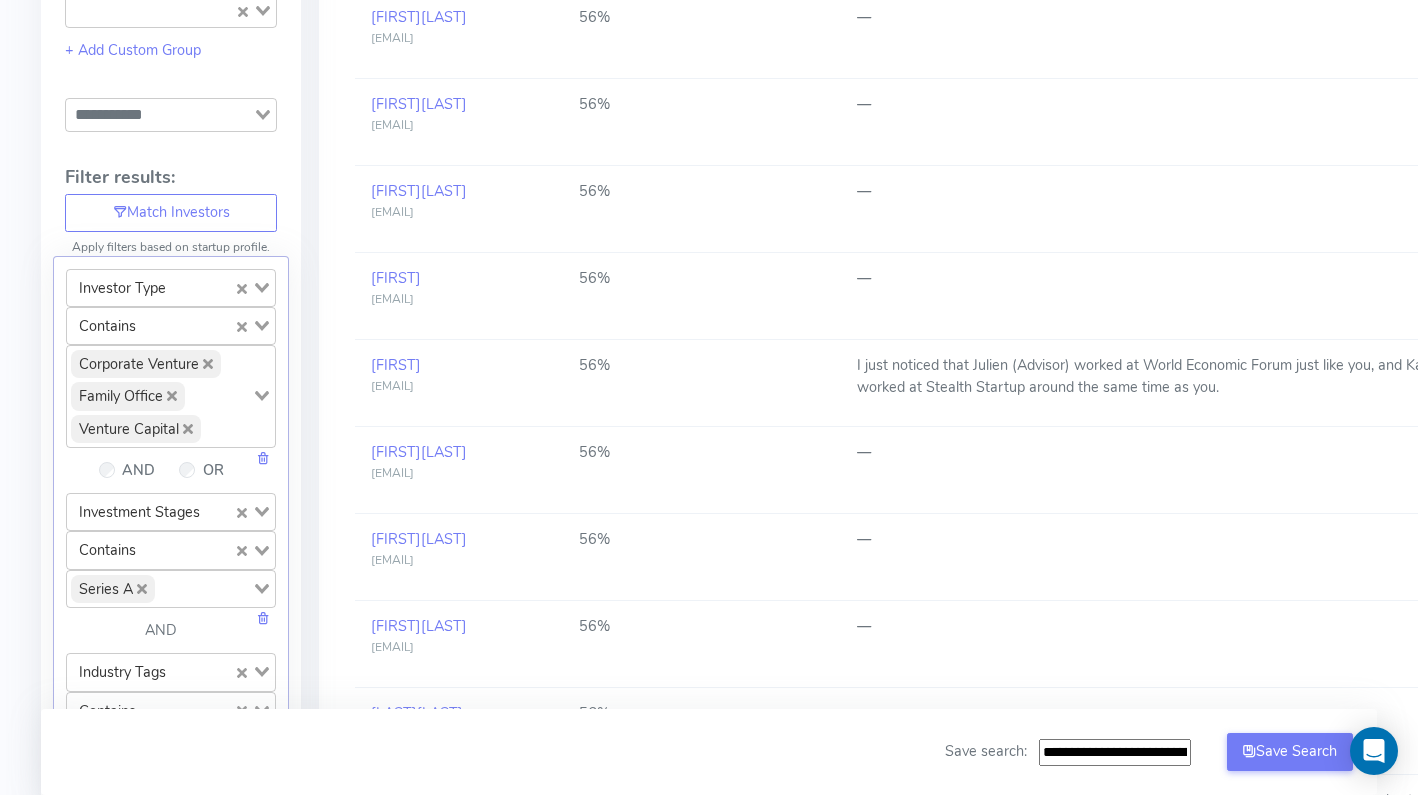 scroll, scrollTop: 406, scrollLeft: 0, axis: vertical 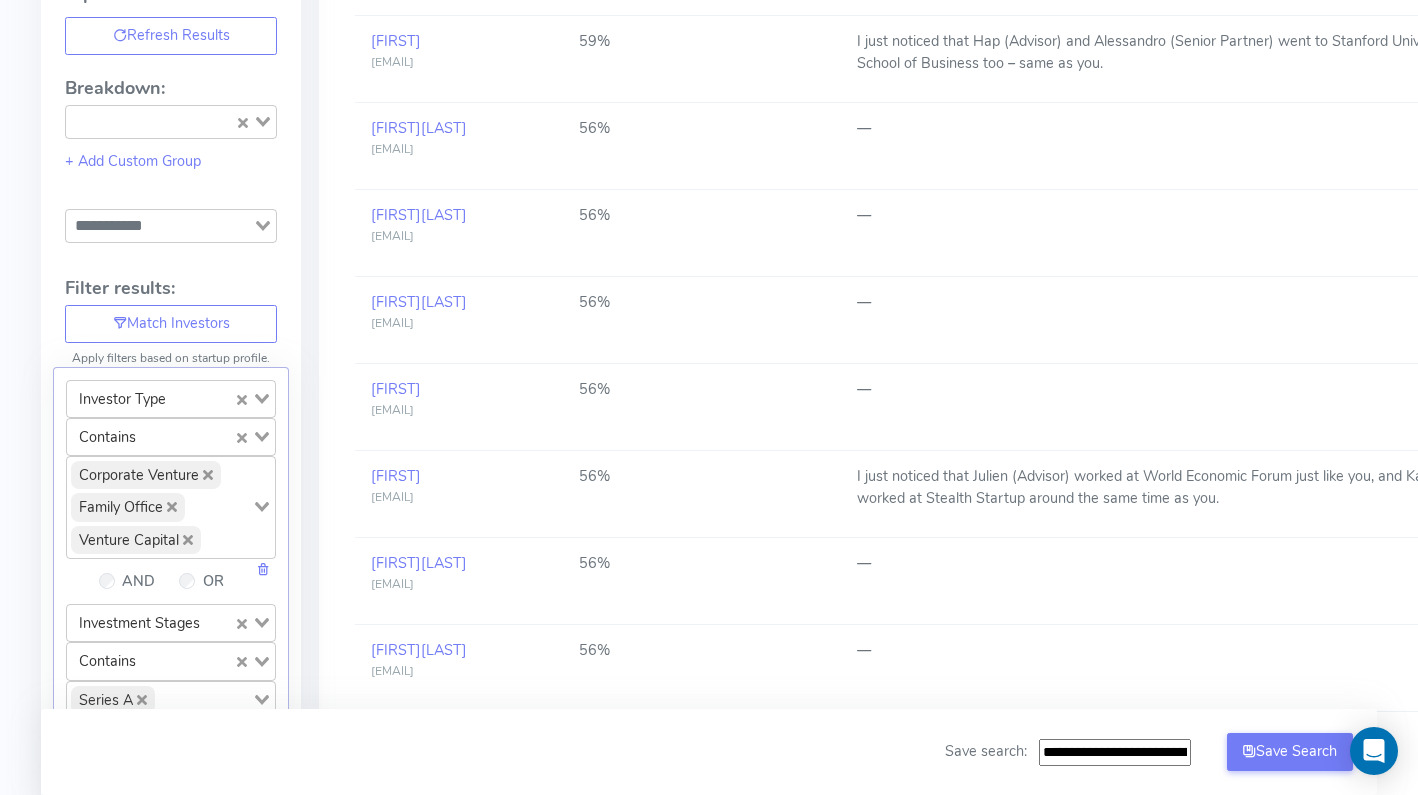 click 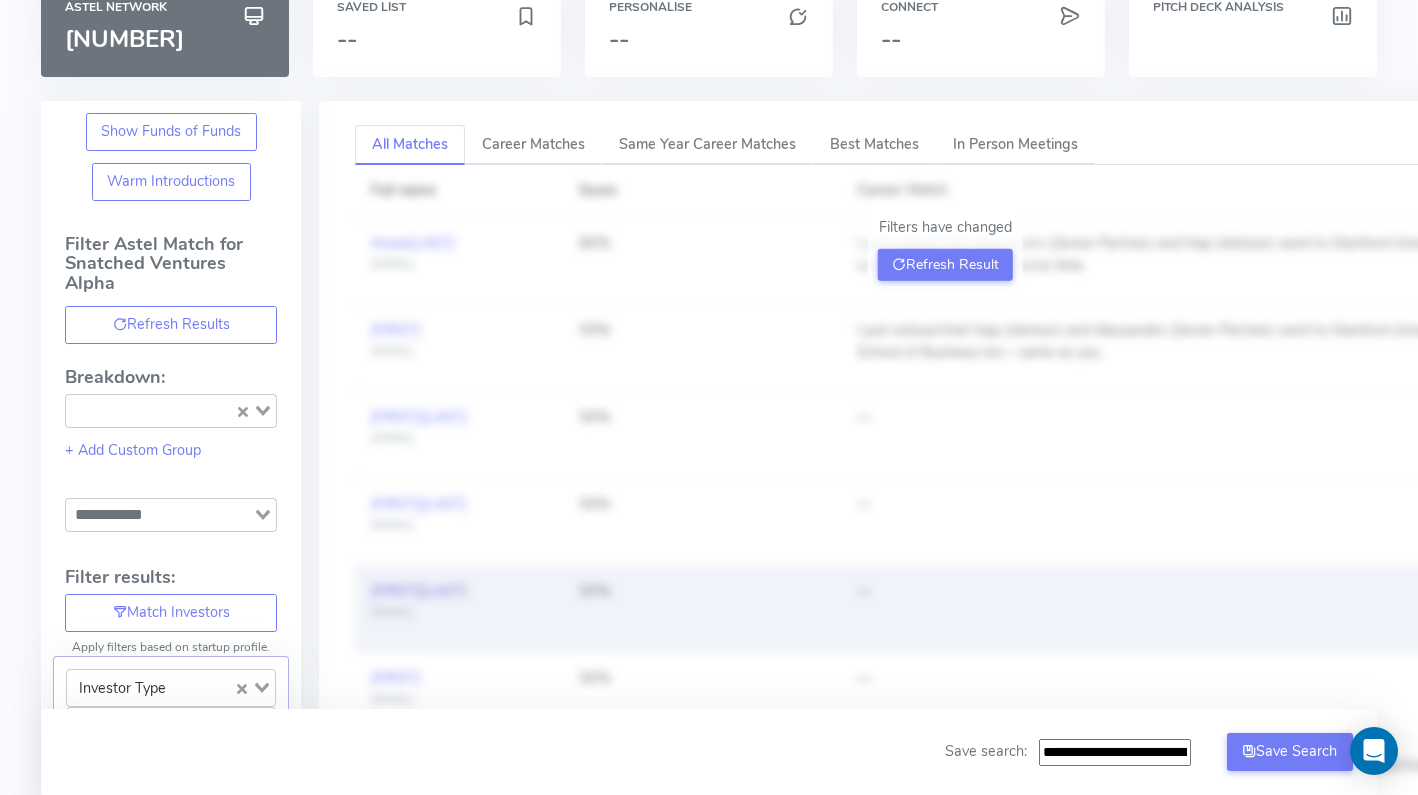 scroll, scrollTop: 116, scrollLeft: 0, axis: vertical 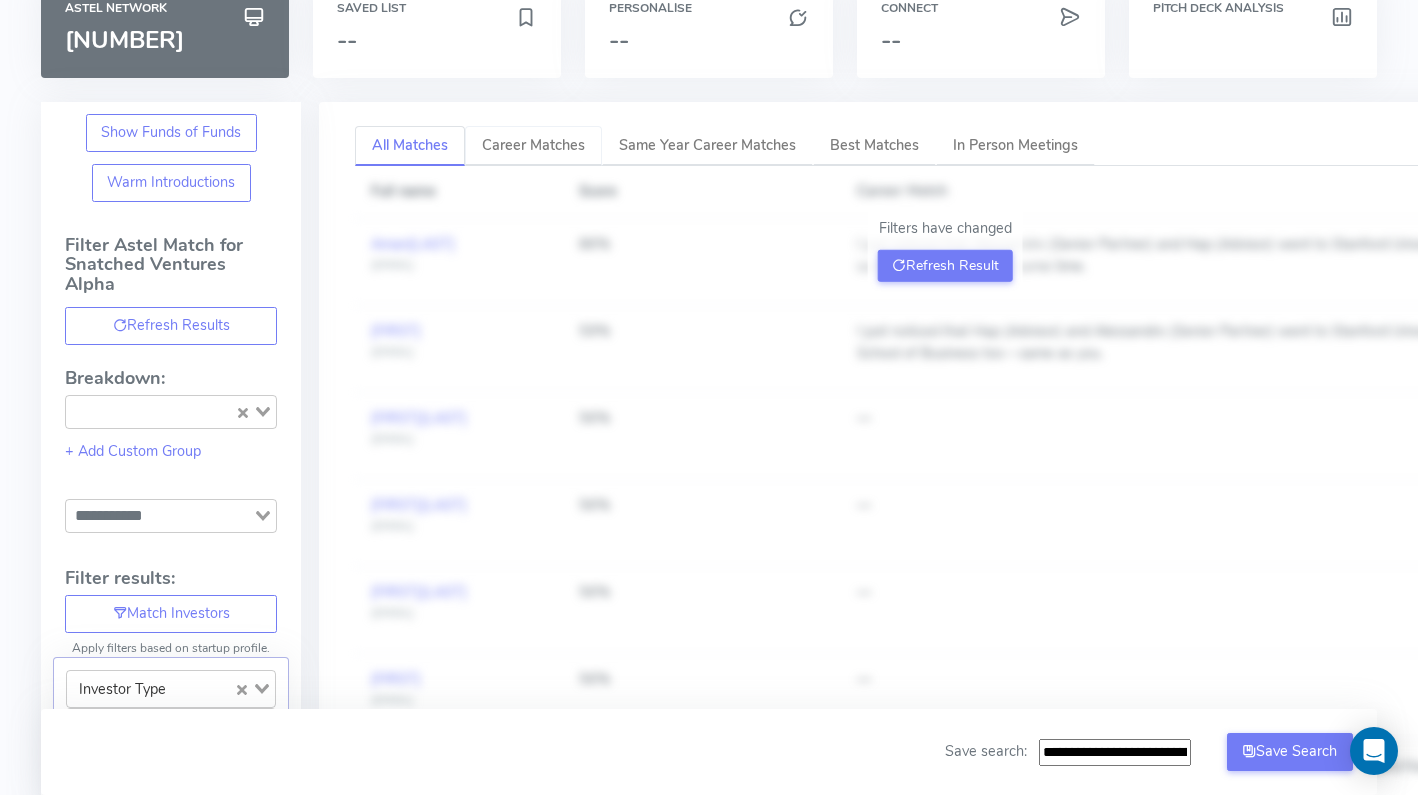 click on "Career Matches" at bounding box center (533, 146) 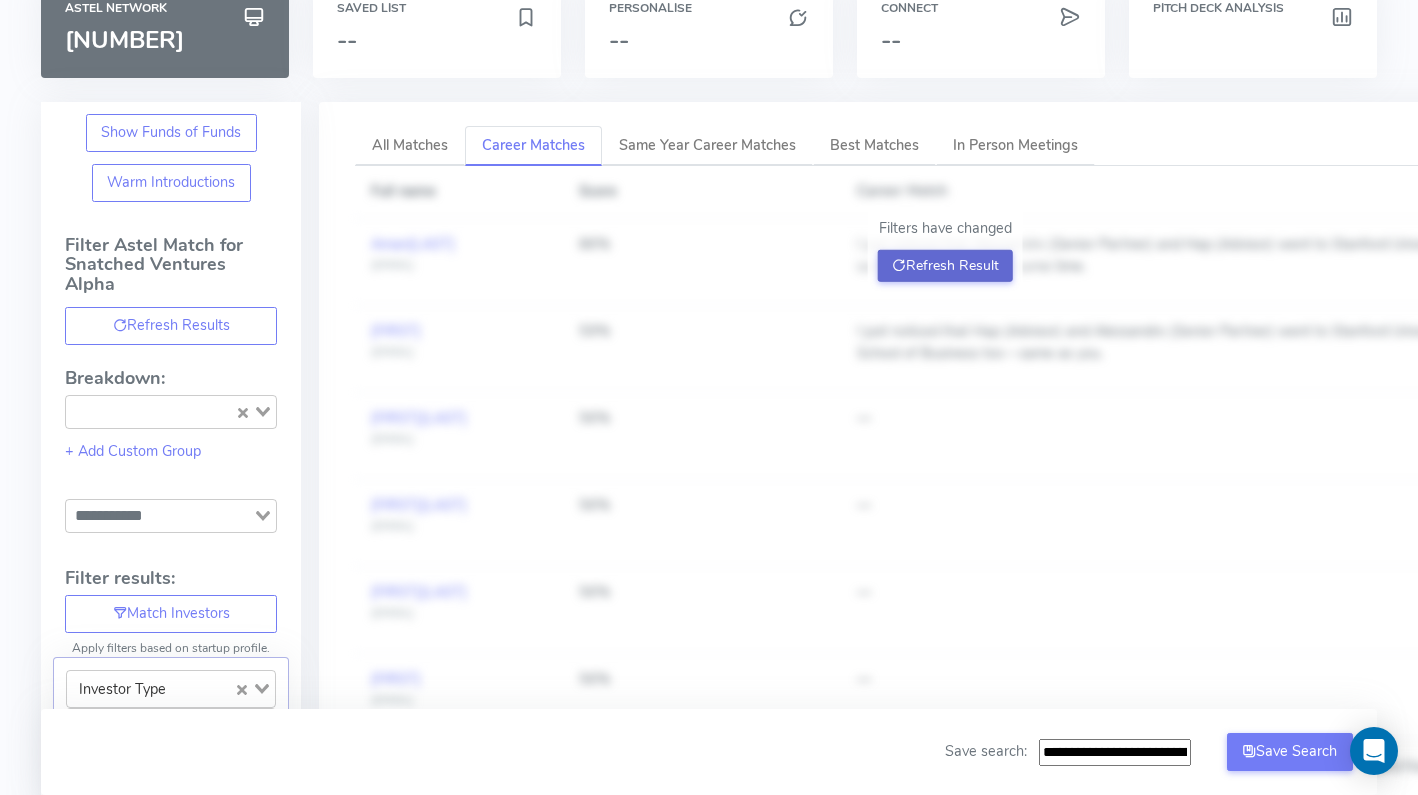 click on "Refresh Result" 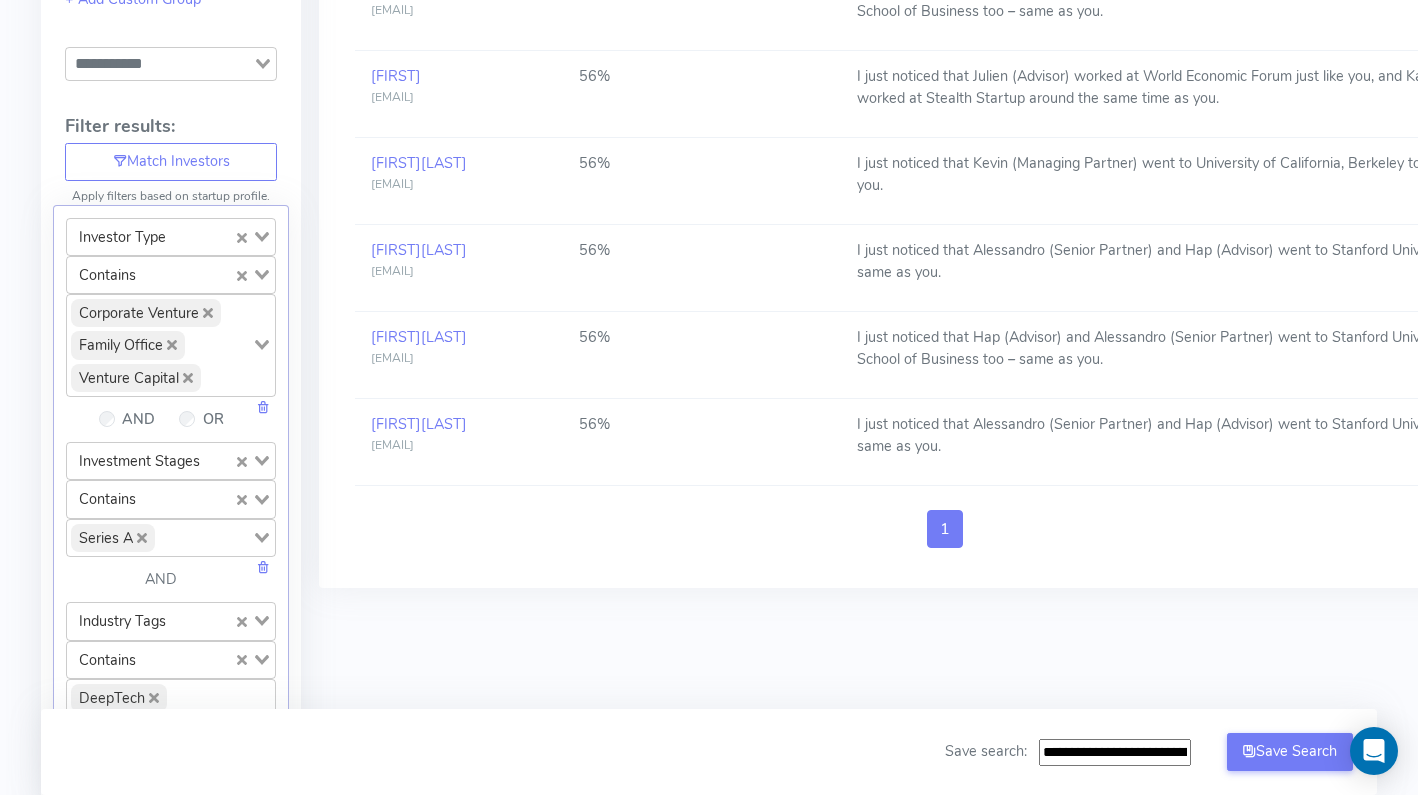 scroll, scrollTop: 565, scrollLeft: 0, axis: vertical 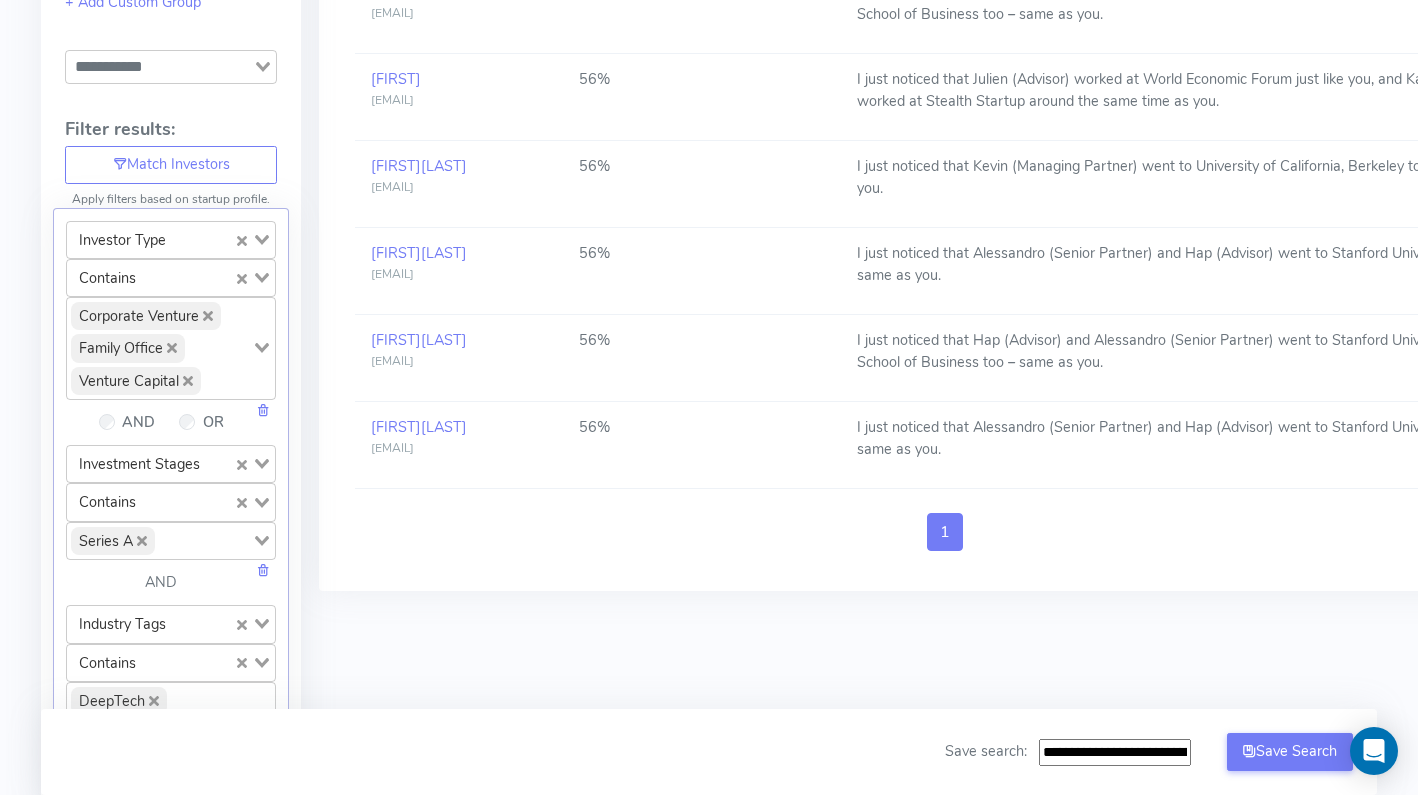 click 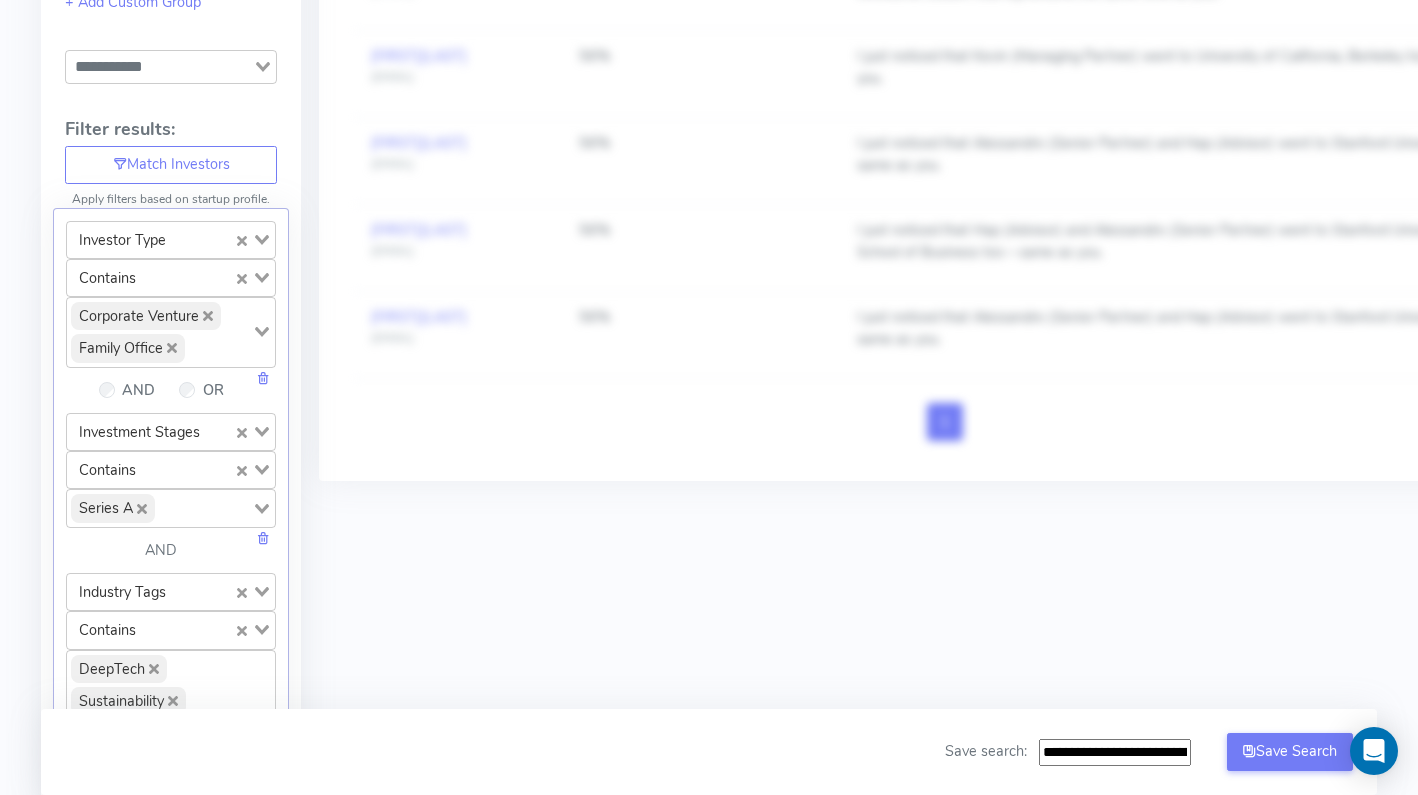 click 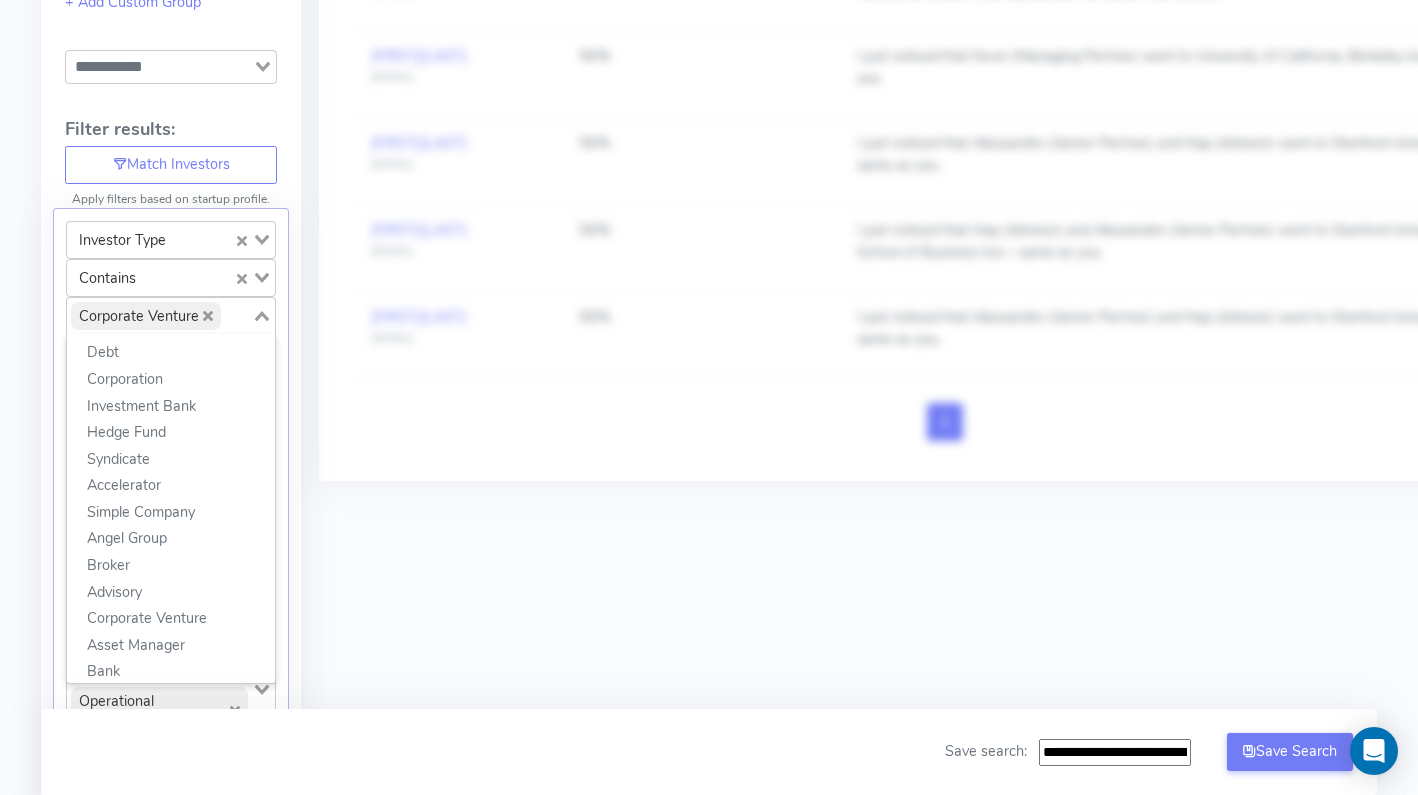 click on "Corporate Venture" 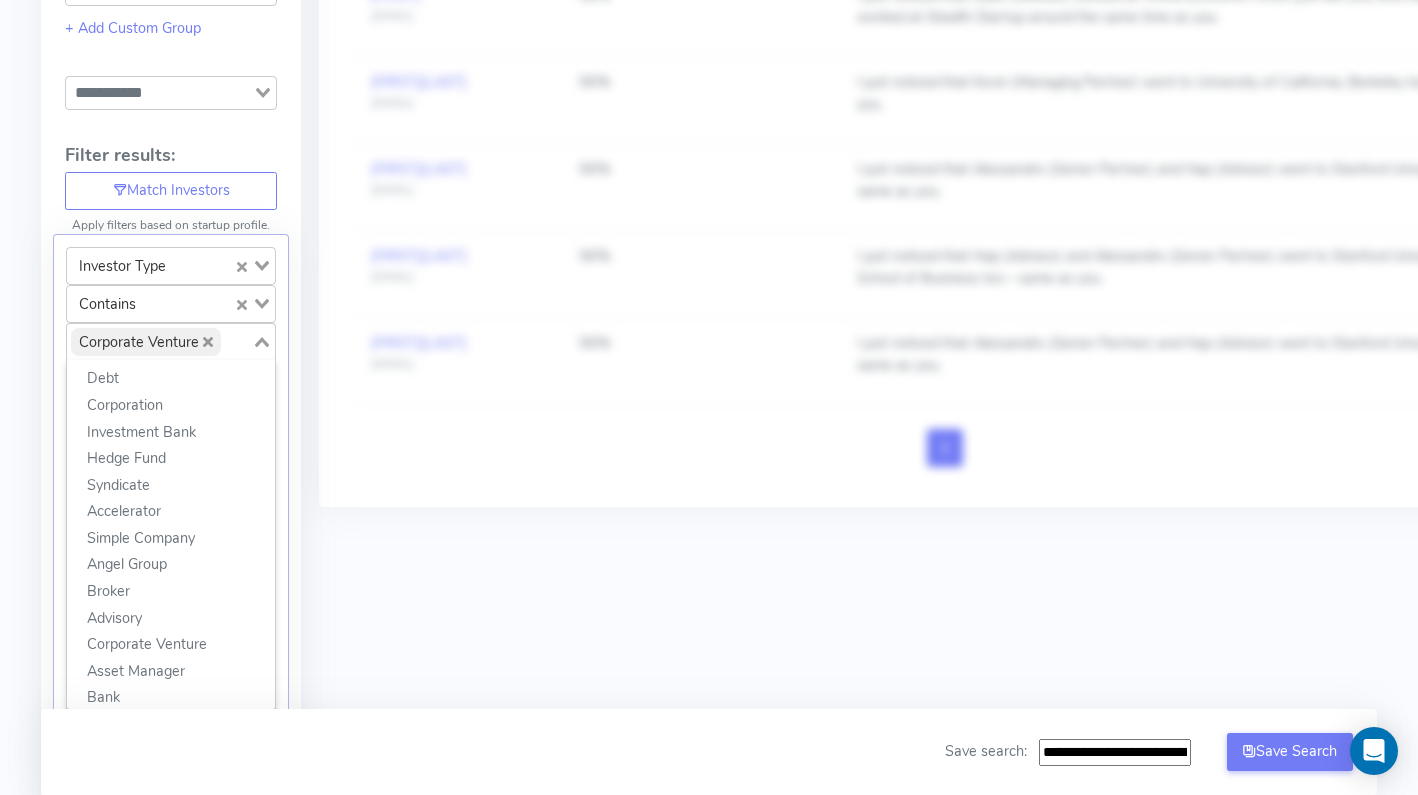 scroll, scrollTop: 538, scrollLeft: 0, axis: vertical 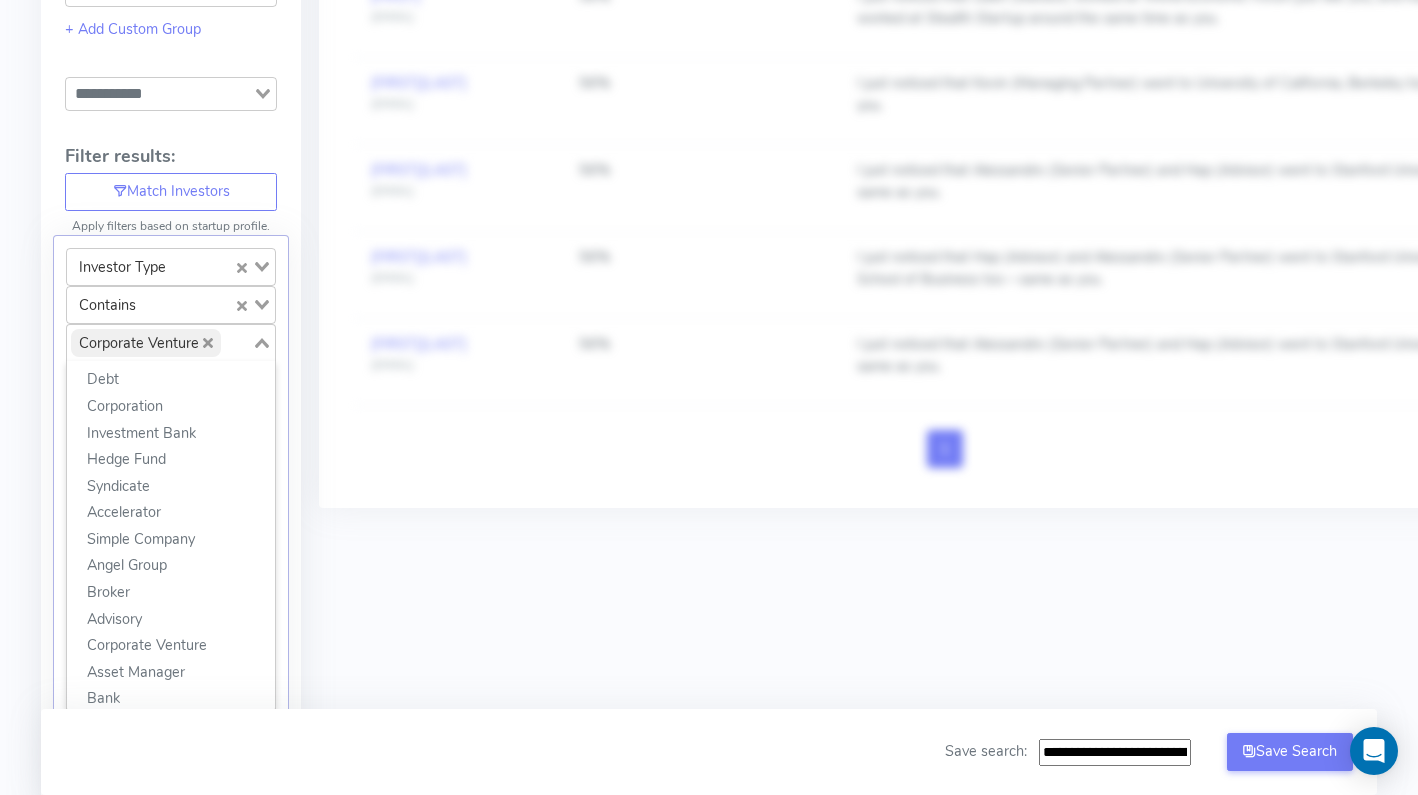 click 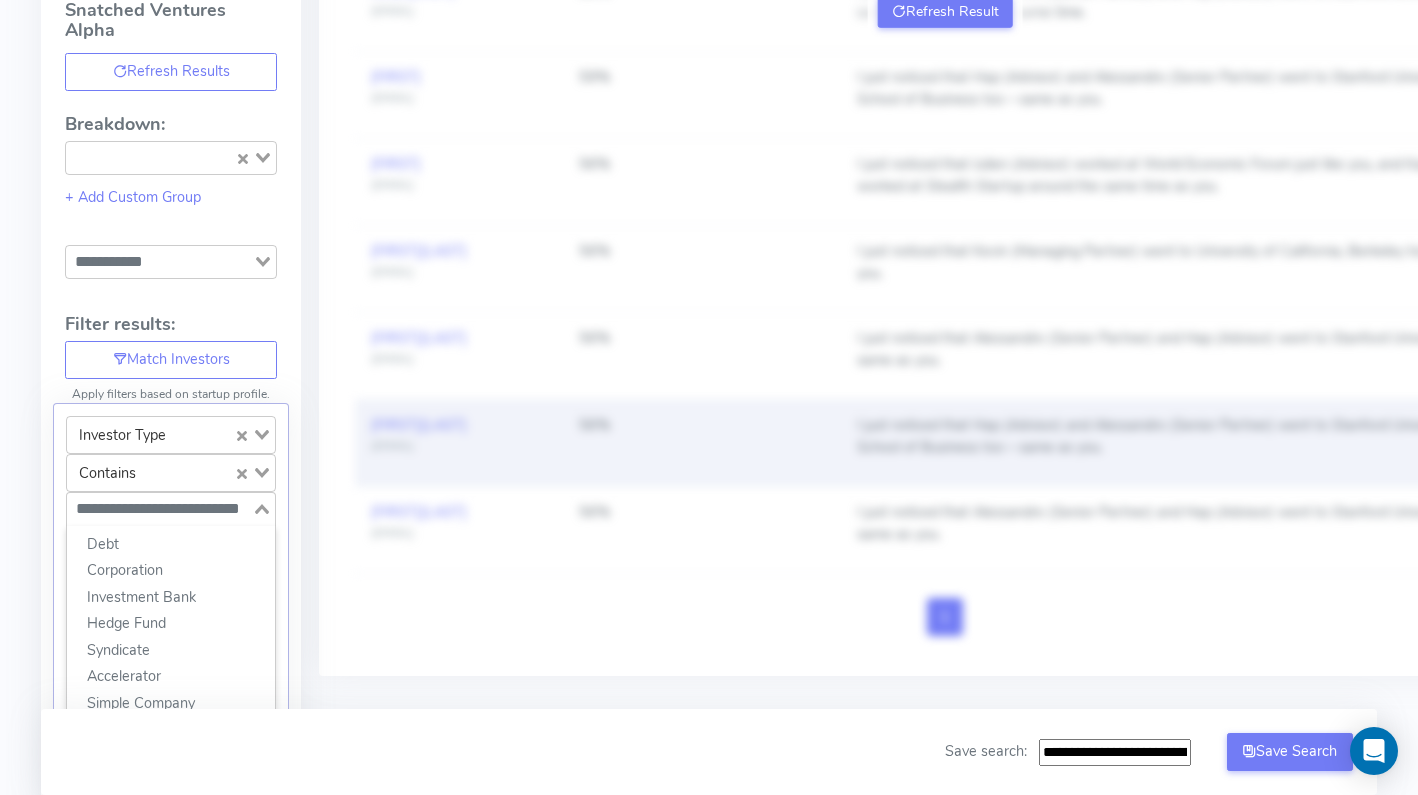 scroll, scrollTop: 0, scrollLeft: 0, axis: both 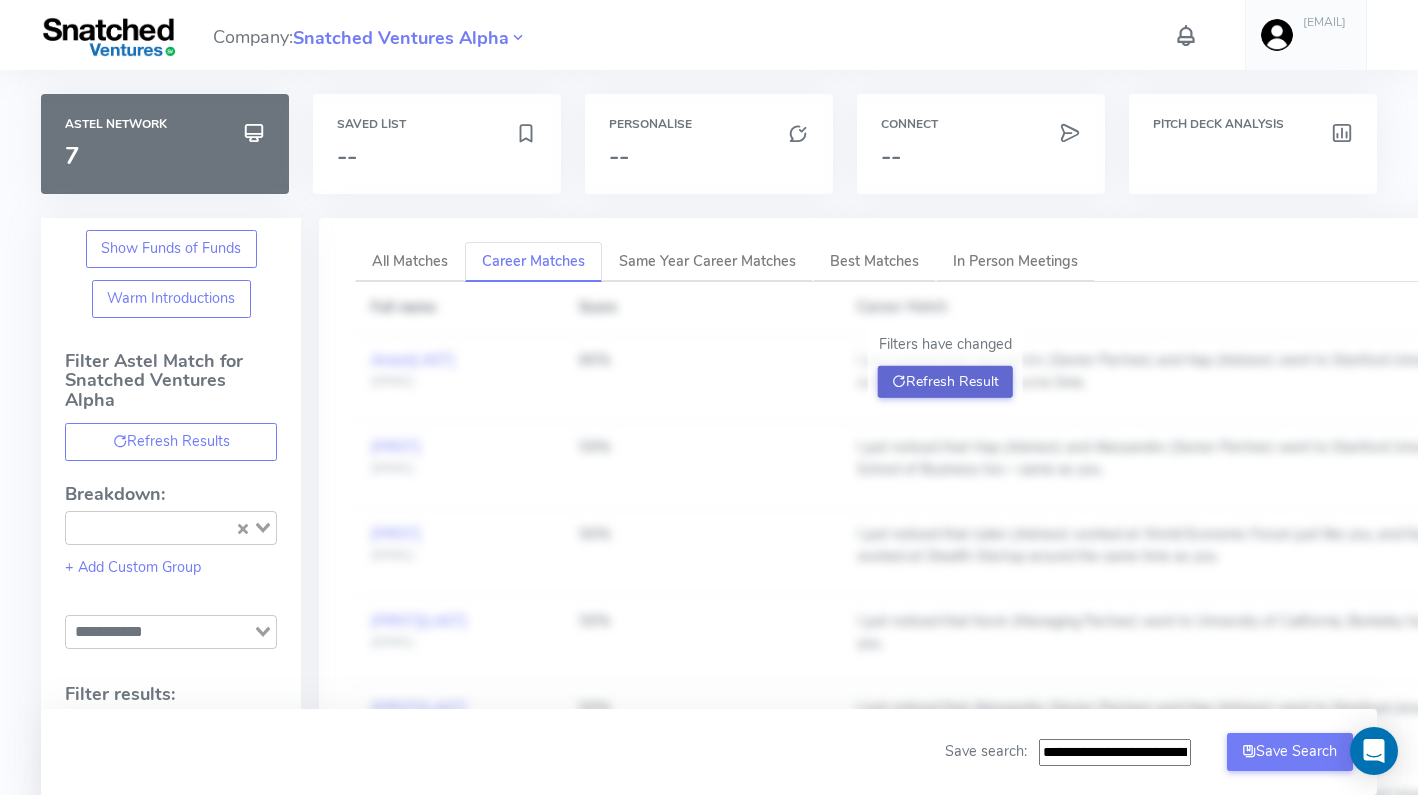 click on "Refresh Result" 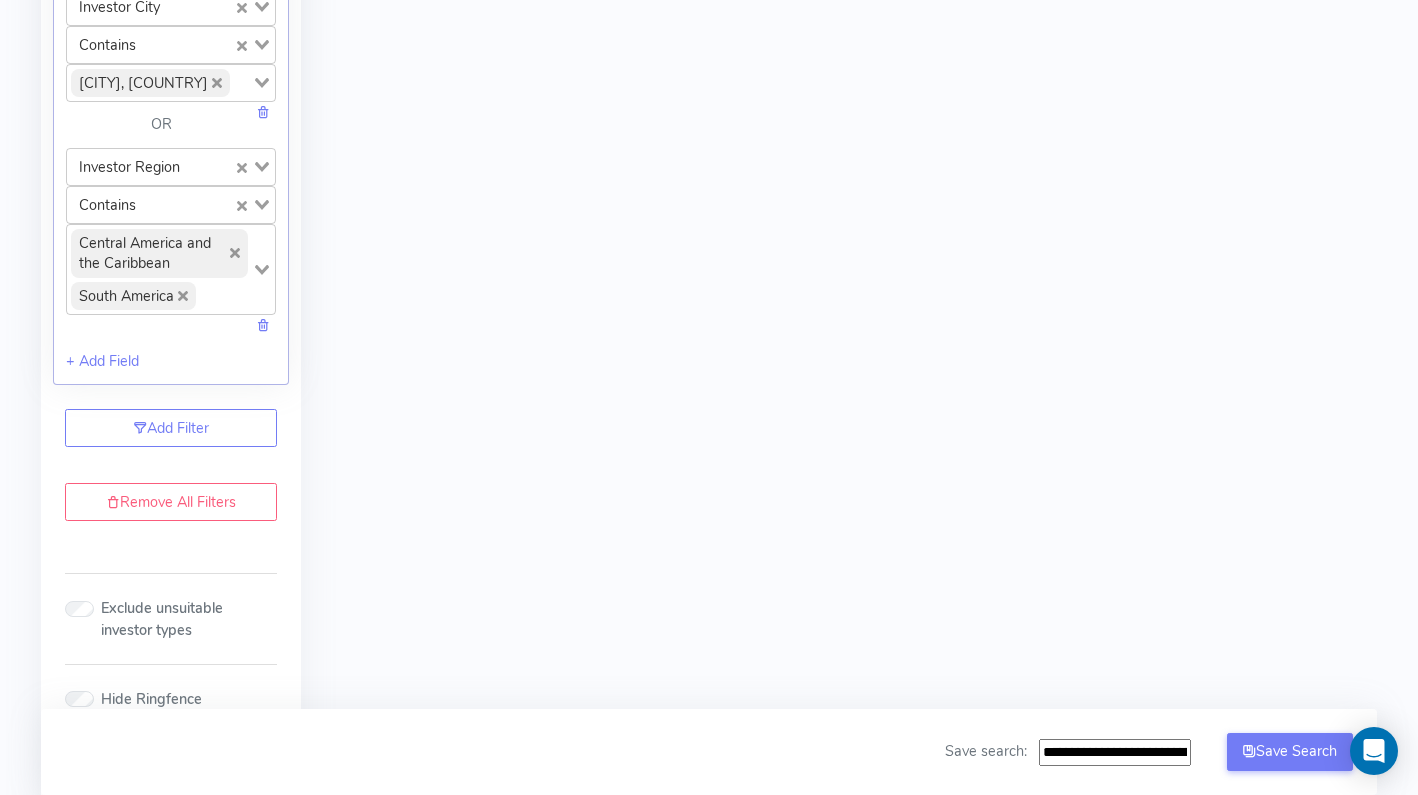 scroll, scrollTop: 2154, scrollLeft: 0, axis: vertical 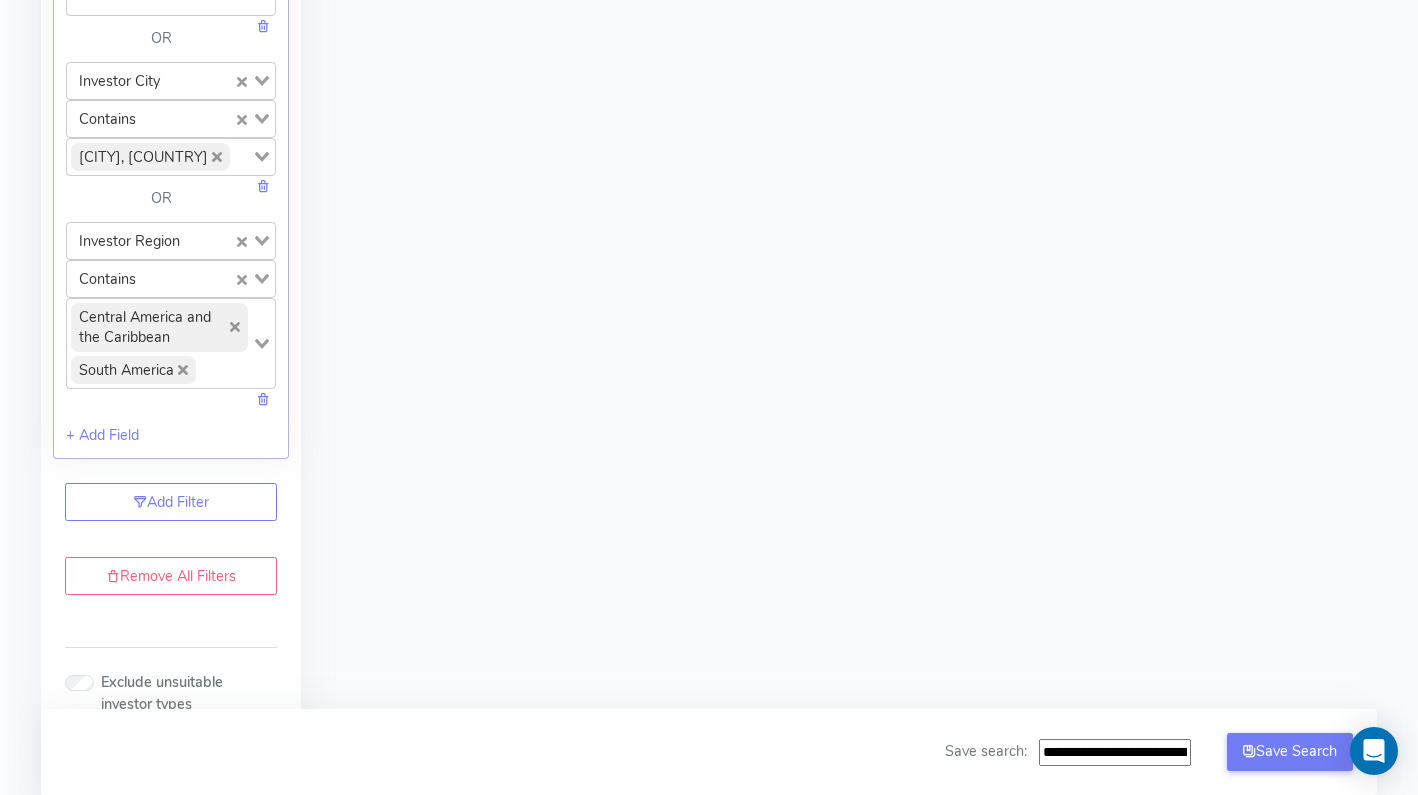 click 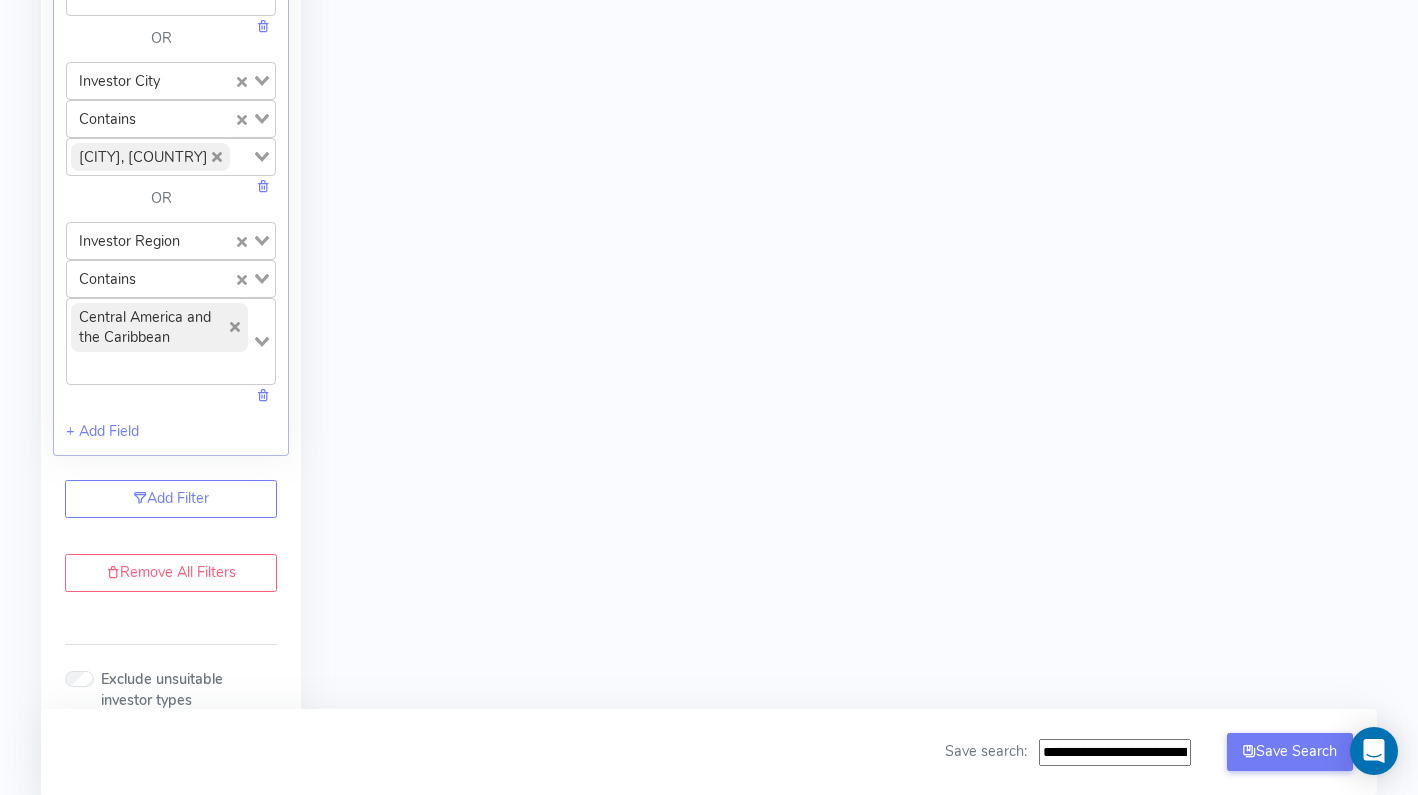 click 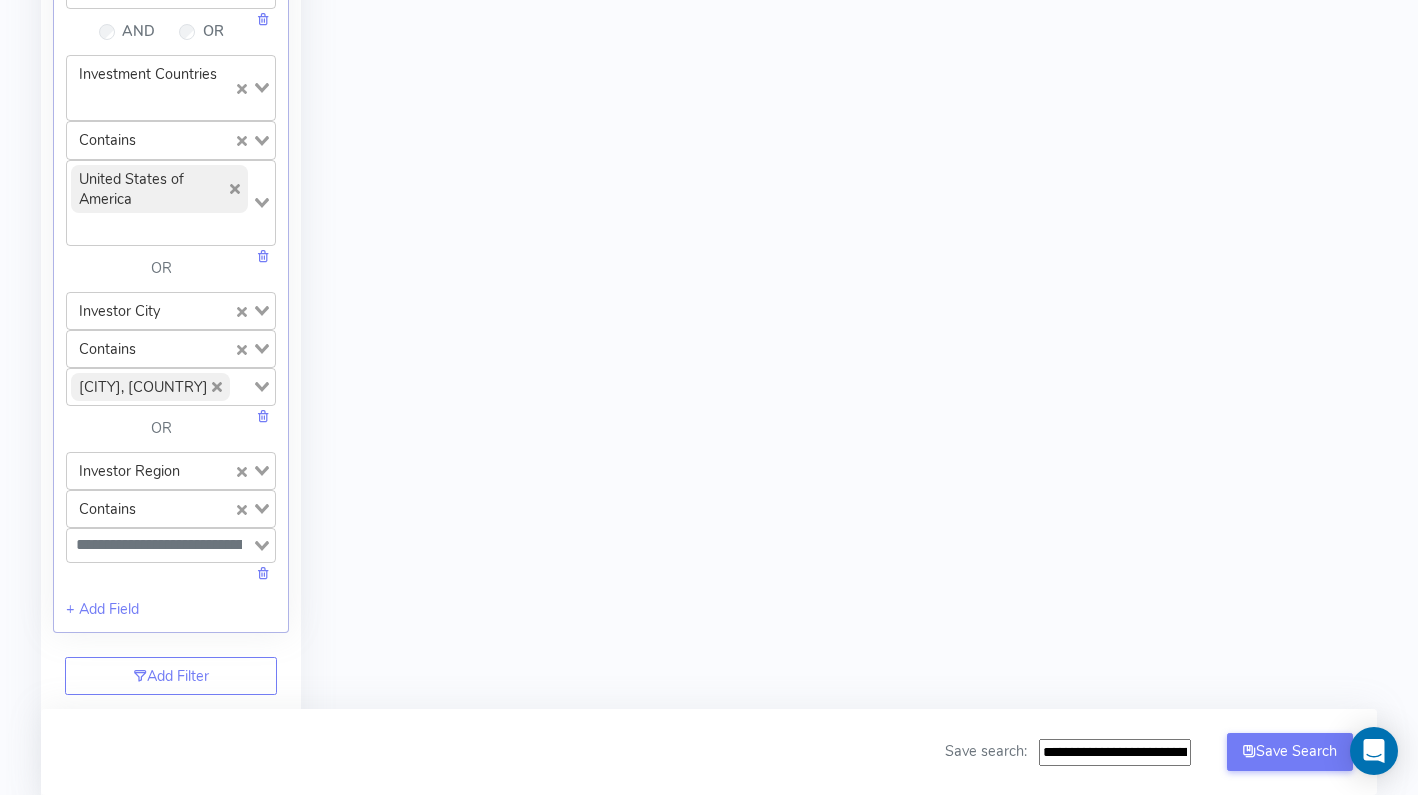 scroll, scrollTop: 1874, scrollLeft: 0, axis: vertical 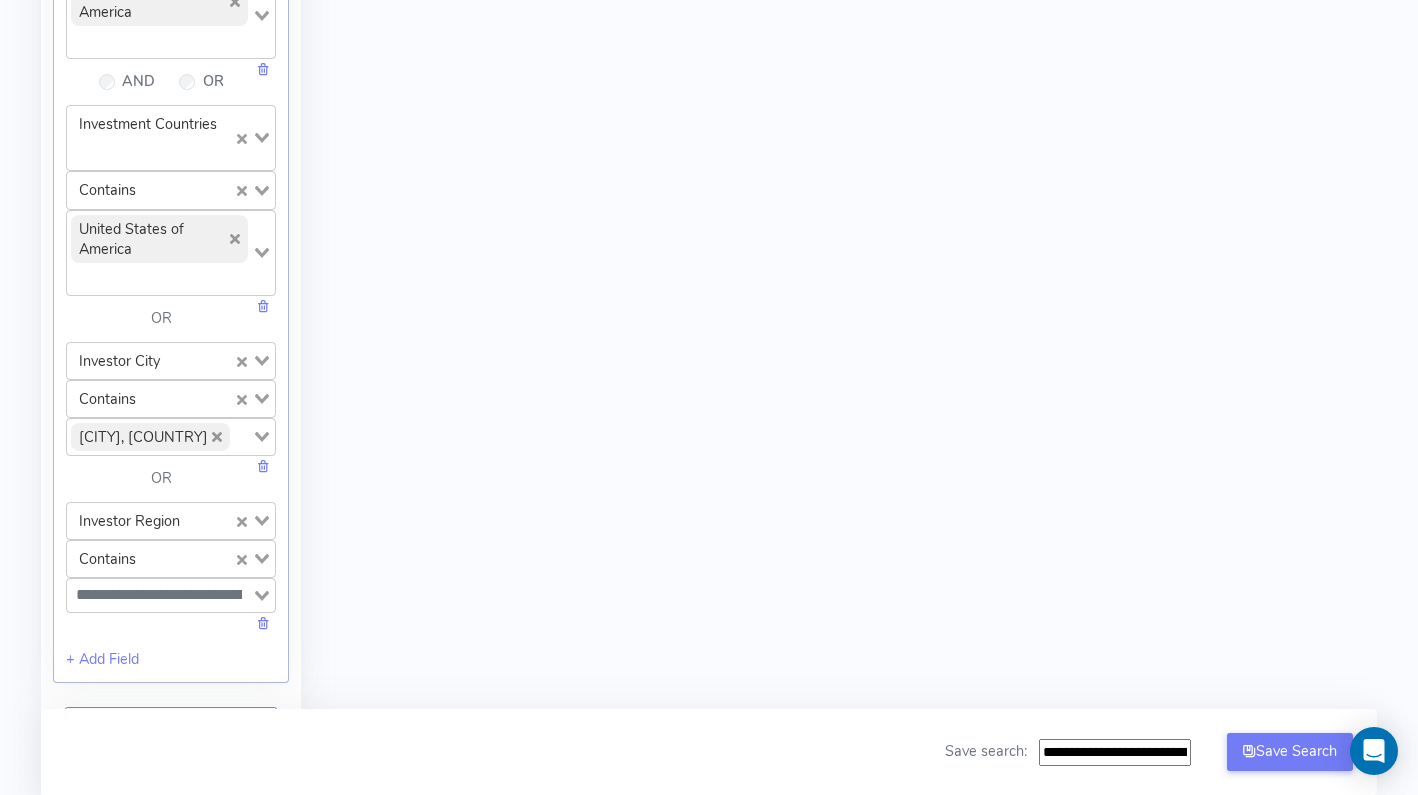 click 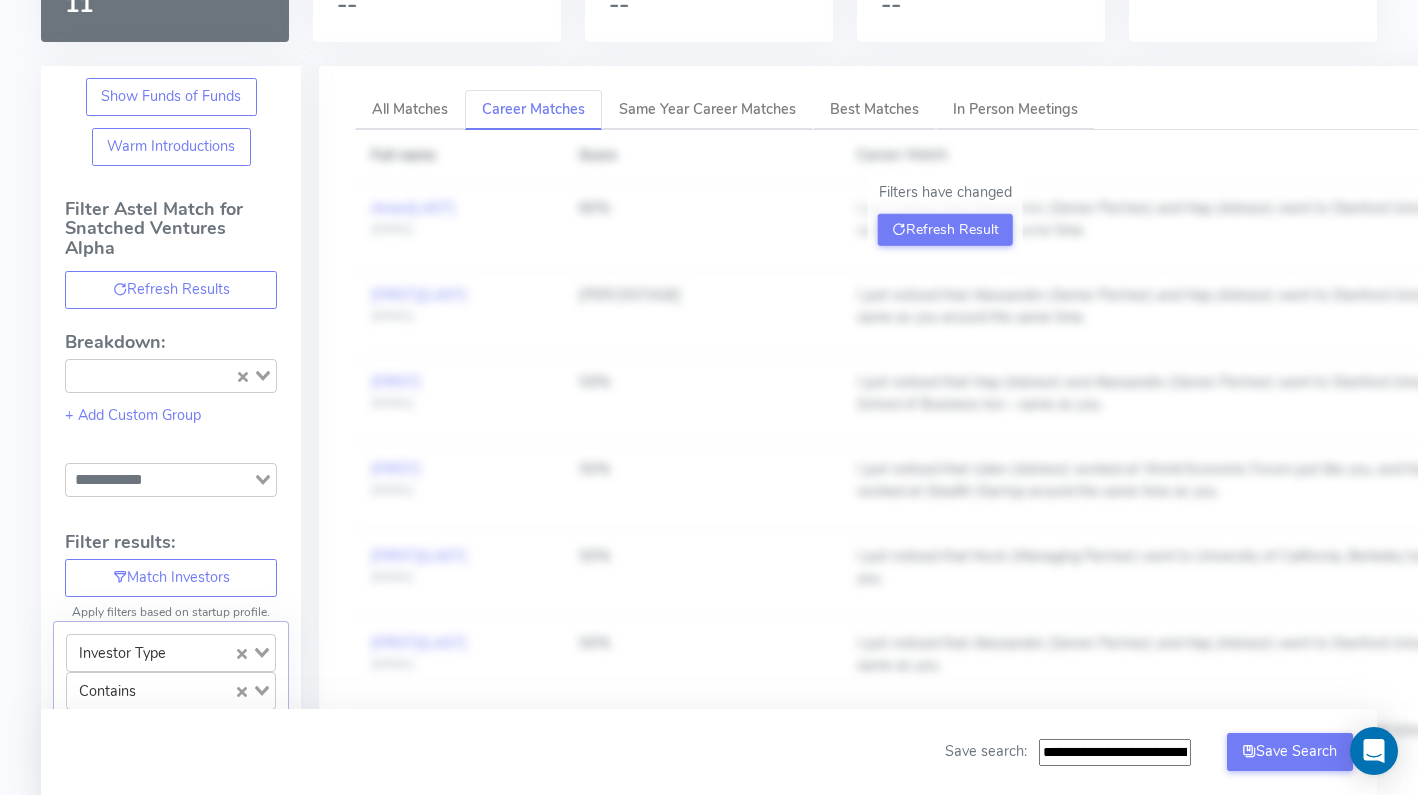 scroll, scrollTop: 0, scrollLeft: 0, axis: both 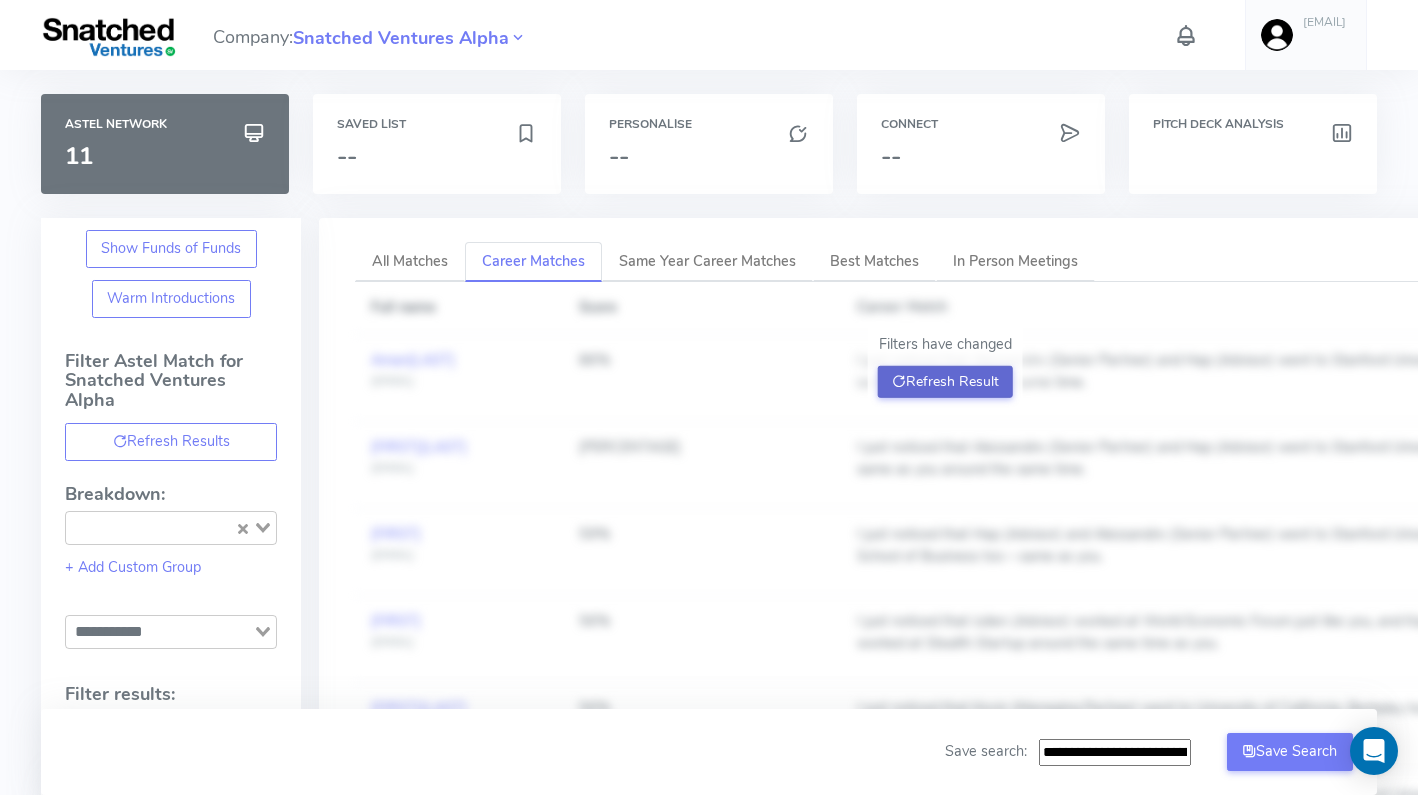 click on "Refresh Result" 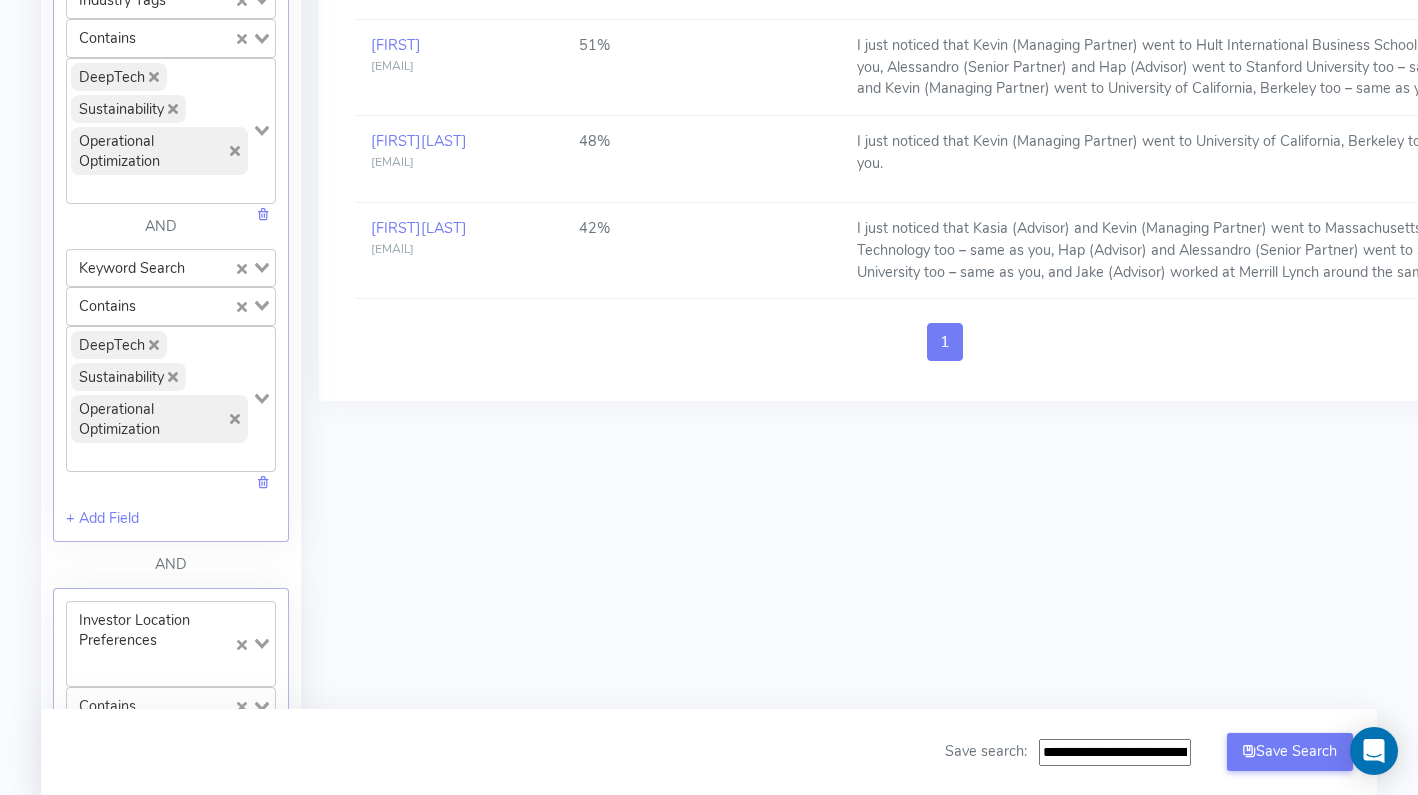 scroll, scrollTop: 1113, scrollLeft: 0, axis: vertical 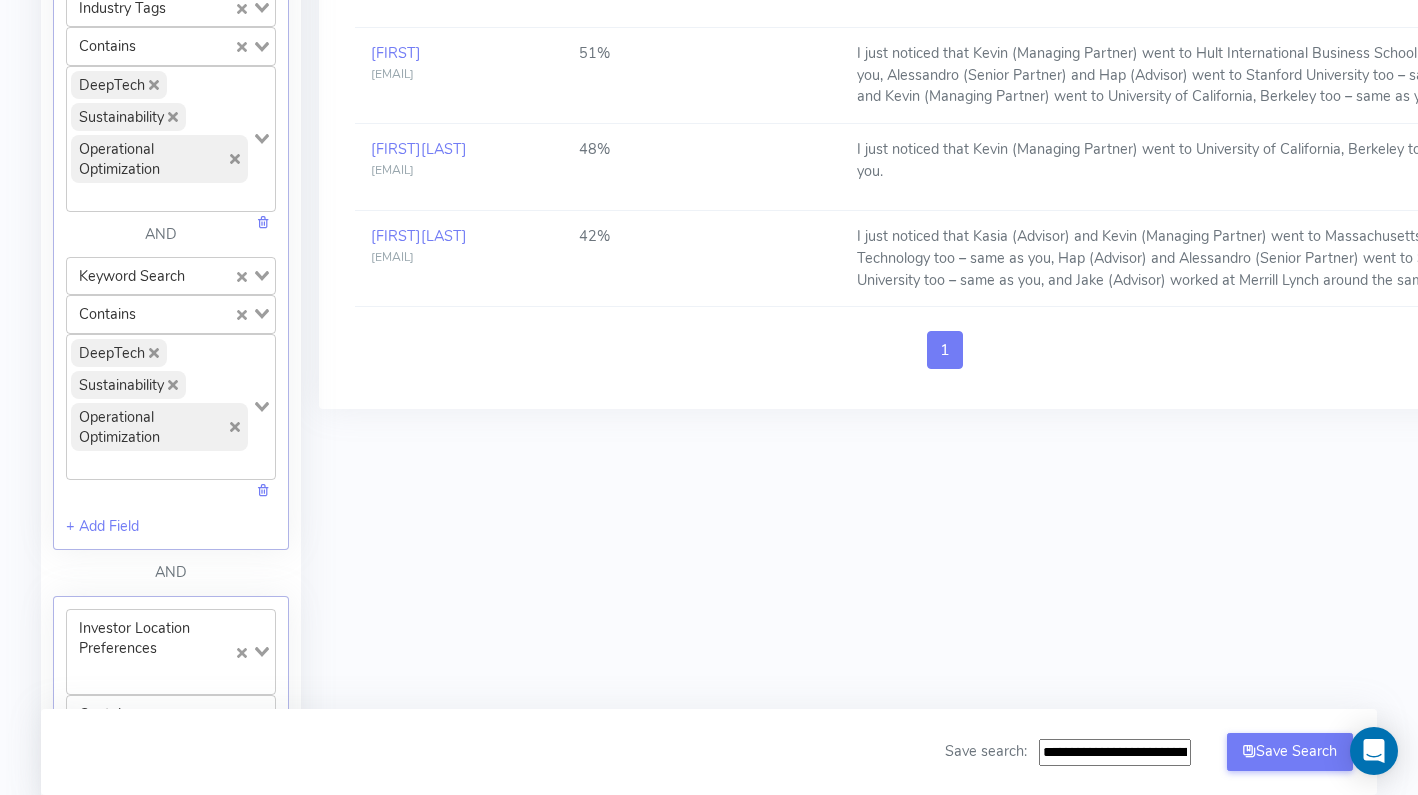 click 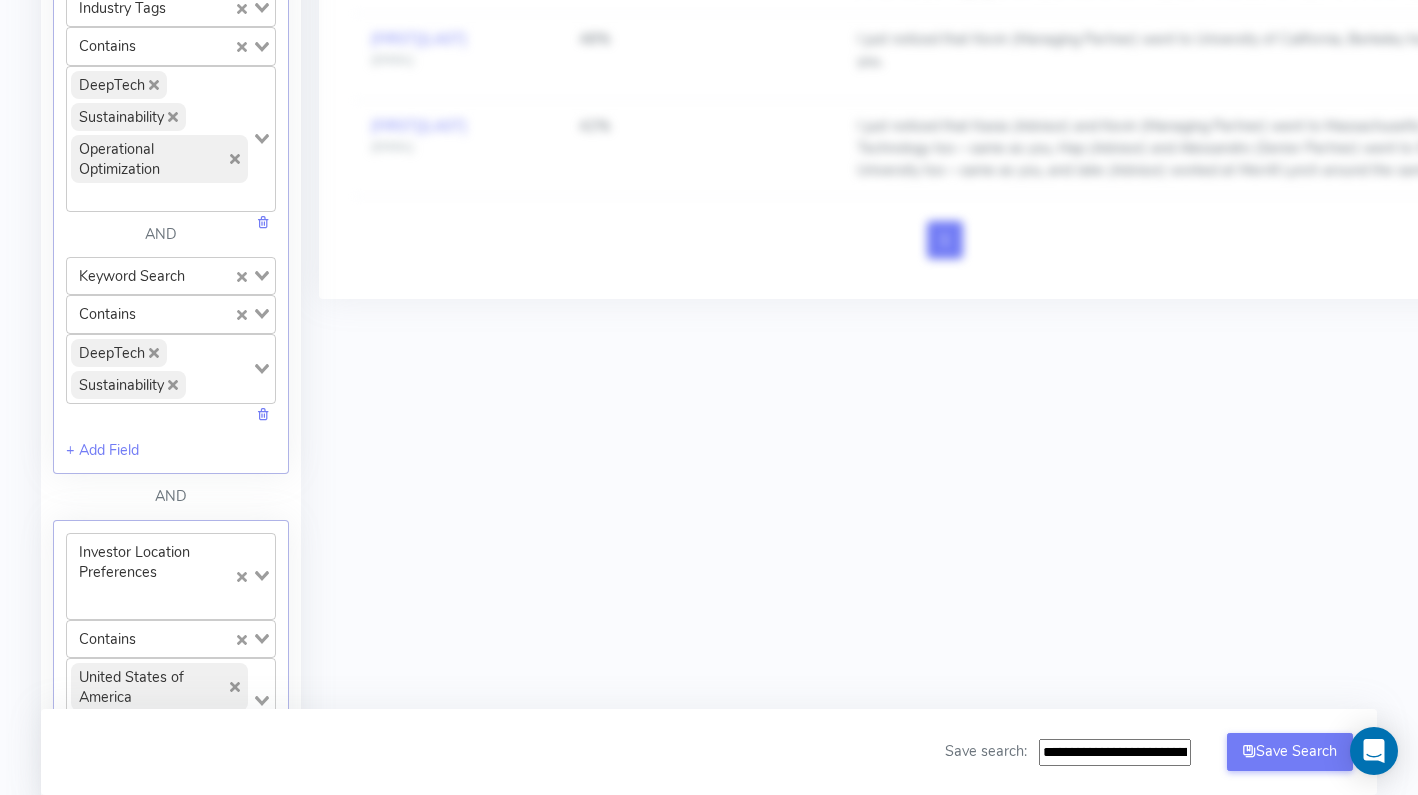 click on "Sustainability" 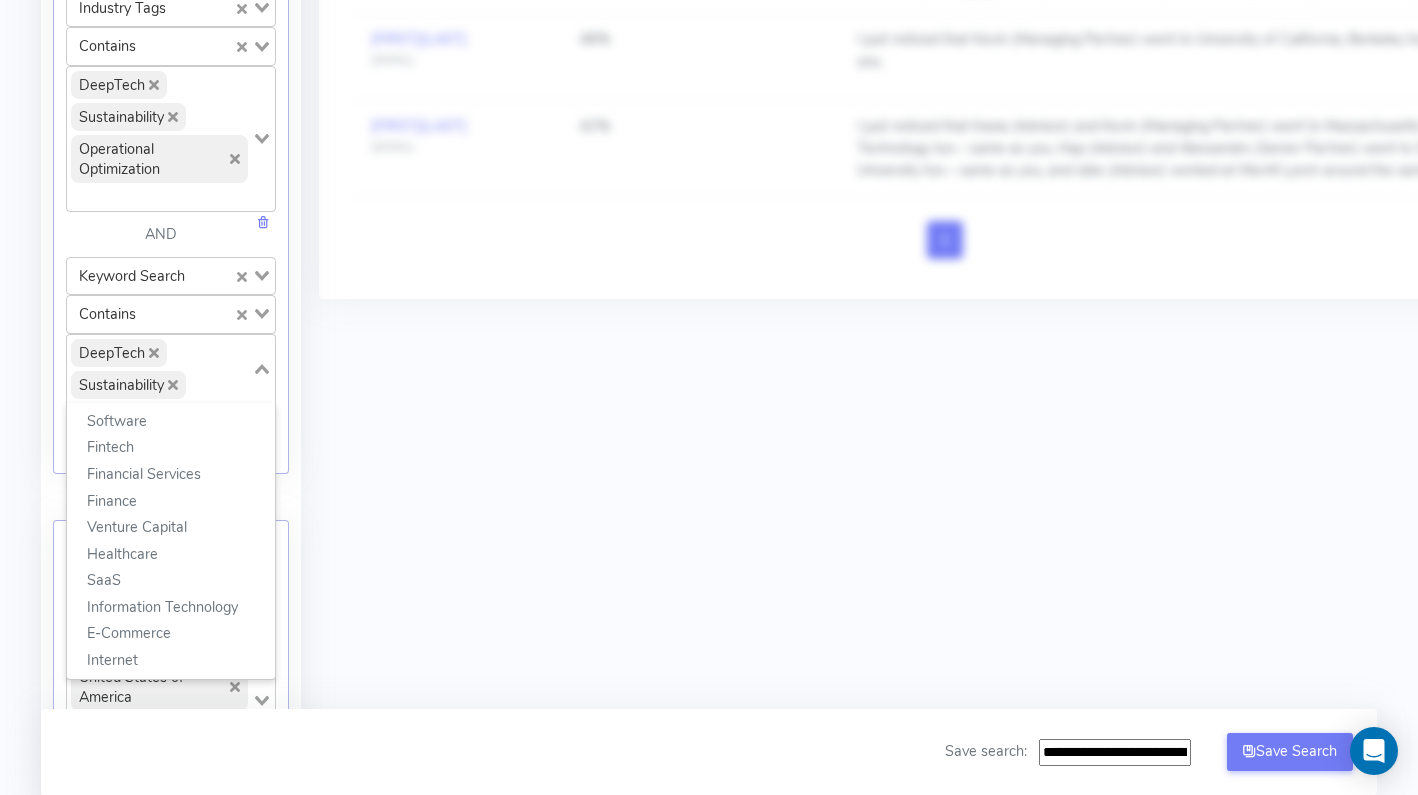 click 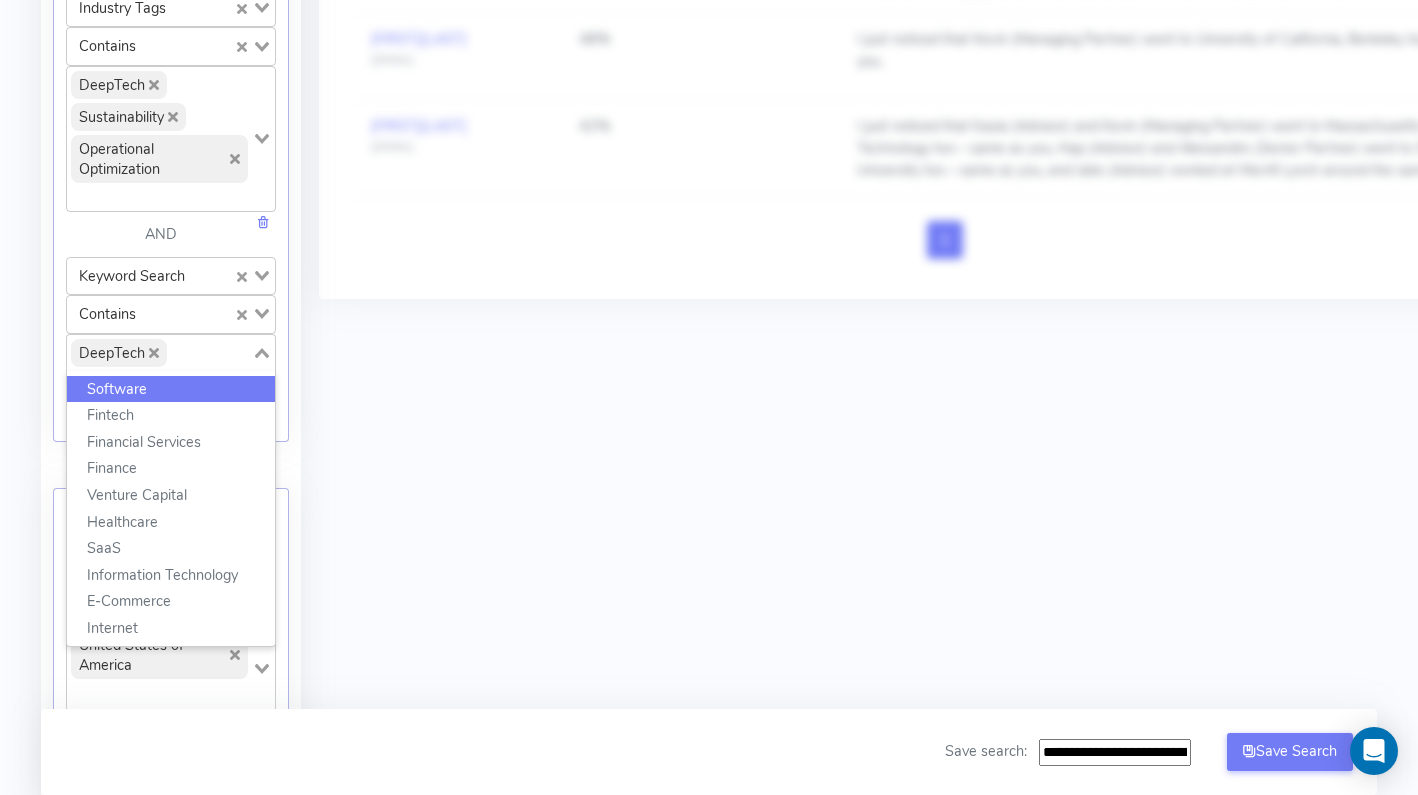 click on "All Matches Career Matches Same Year Career Matches Best Matches In Person Meetings  All Matches  Managing Partner Matches  Senior Partner Matches  Advisor Matches  Co-Founder Matches   Full name   Score   Career Match  Aman  Verjee [EMAIL] 86% I just noticed that Alessandro (Senior Partner) and Hap (Advisor) went to Stanford University too – same as you around the same time. Vincent  Liu [EMAIL] 62% I just noticed that Alessandro (Senior Partner) and Hap (Advisor) went to Stanford University too – same as you around the same time. Todd  [EMAIL] 59% I just noticed that Hap (Advisor) and Alessandro (Senior Partner) went to Stanford University Graduate School of Business too – same as you. Calvin  [EMAIL] 56% I just noticed that Julien (Advisor) worked at World Economic Forum just like you, and Kasia (Advisor) worked at Stealth Startup around the same time as you. Jessica  Mah [EMAIL] 56% I just noticed that Kevin (Managing Partner) went to University of California, Berkeley too – same as you. Julie  Lein [EMAIL] 56% Shawn  Kung [EMAIL] 56% 1" at bounding box center [937, 499] 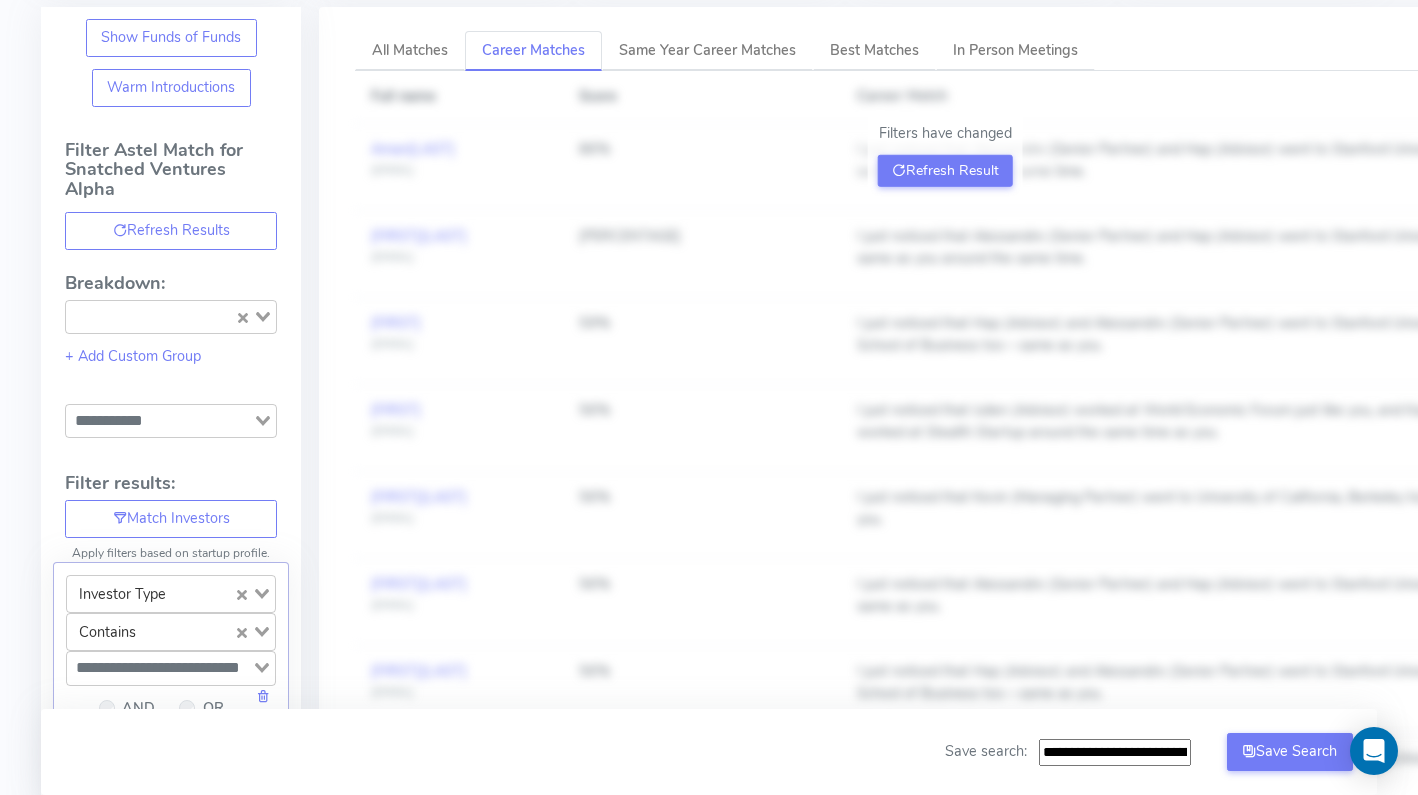 scroll, scrollTop: 0, scrollLeft: 0, axis: both 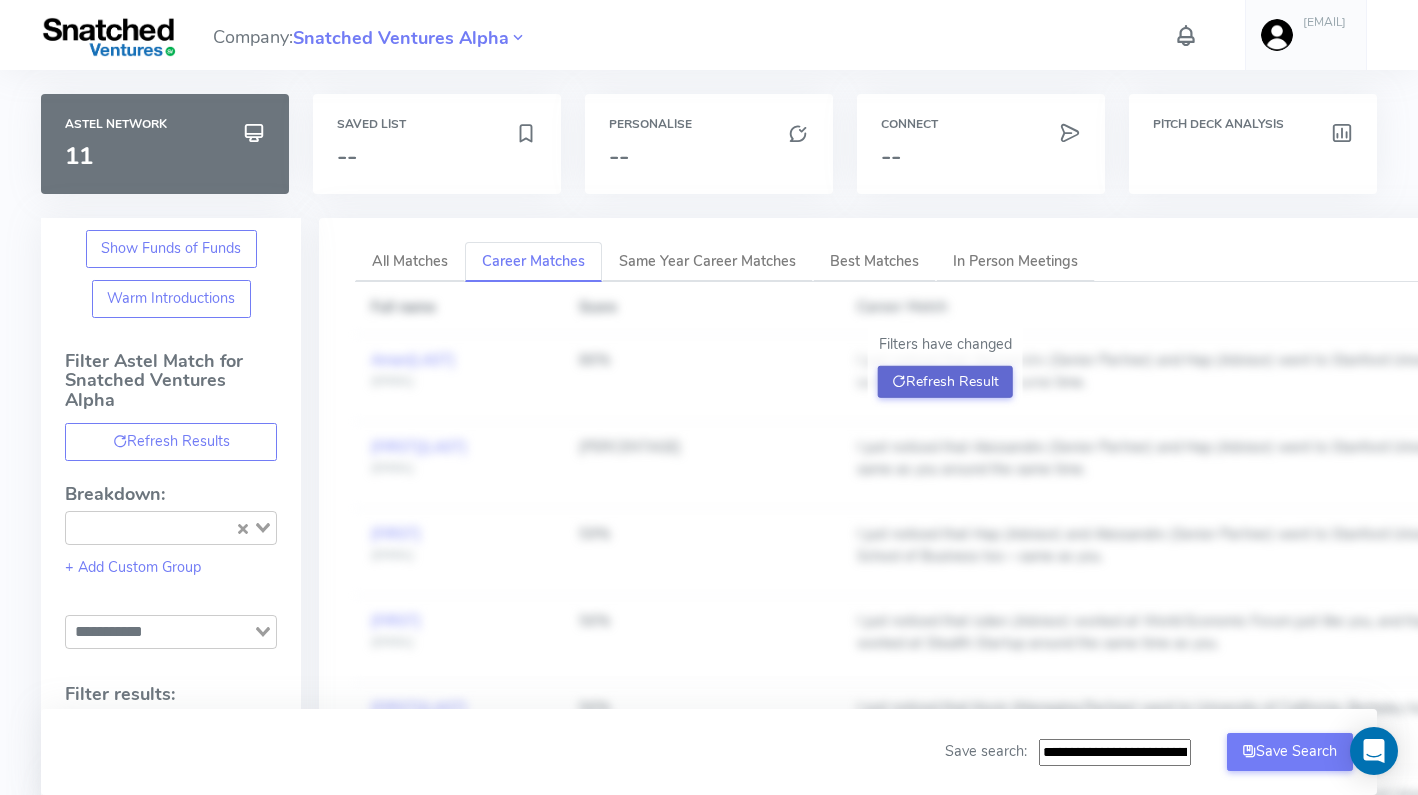 click on "Refresh Result" 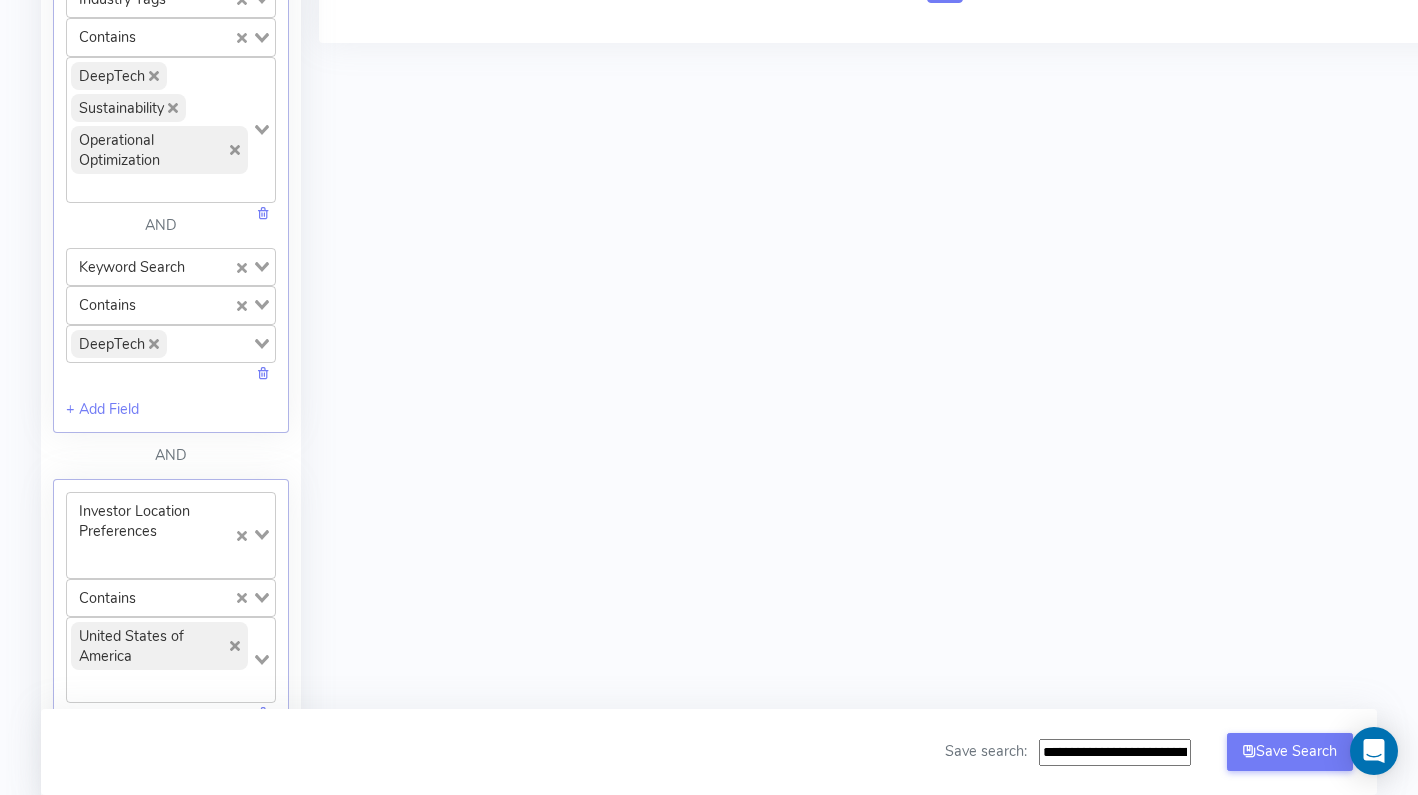 scroll, scrollTop: 1110, scrollLeft: 0, axis: vertical 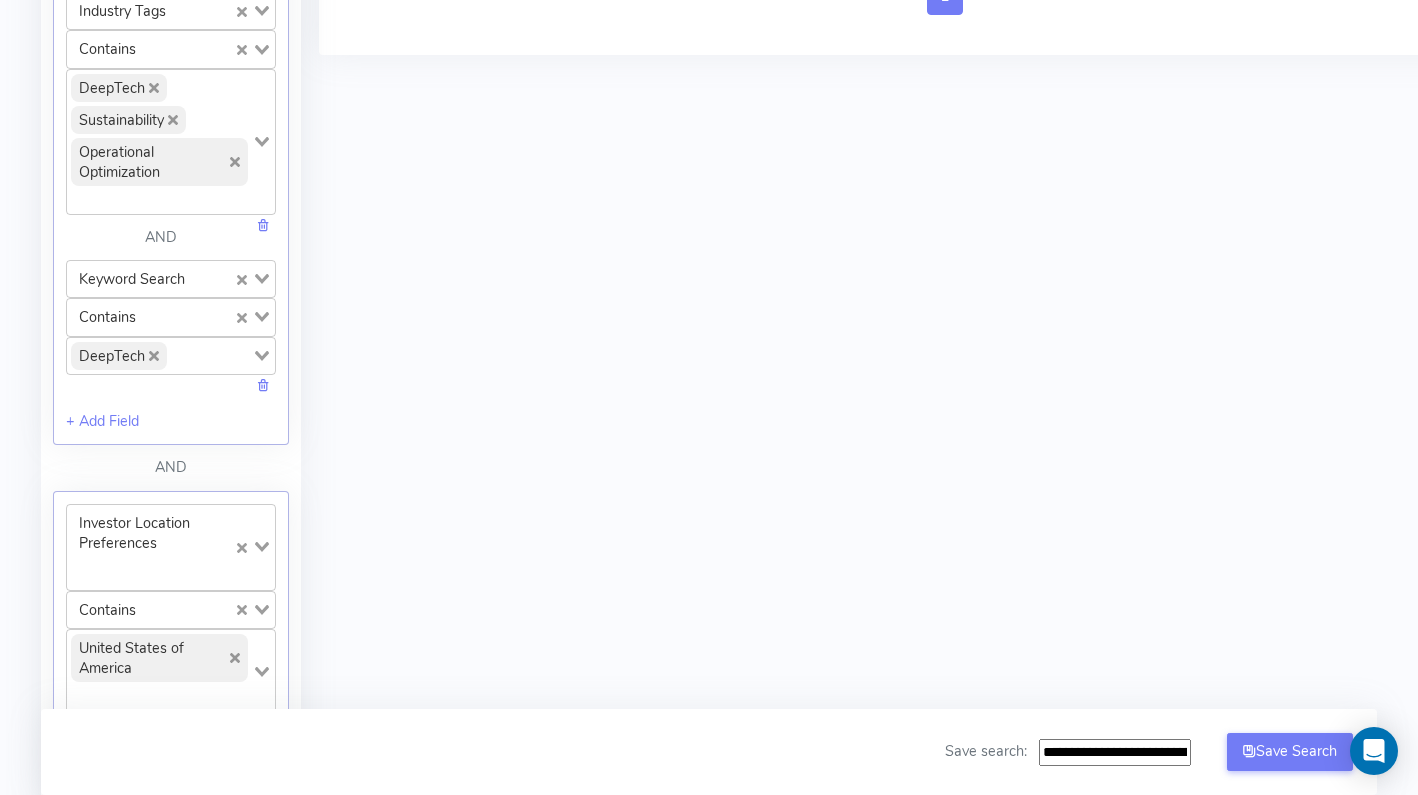 click 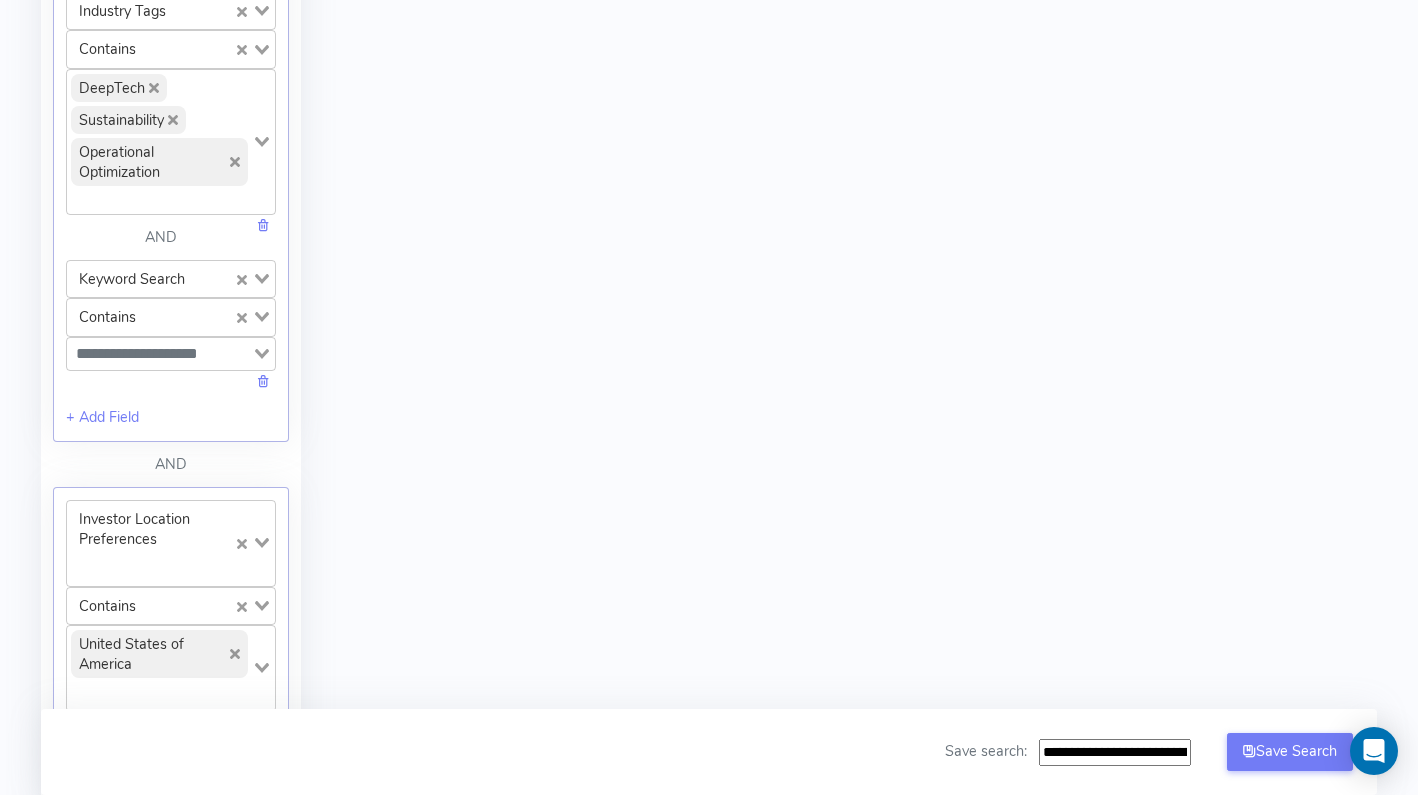 click 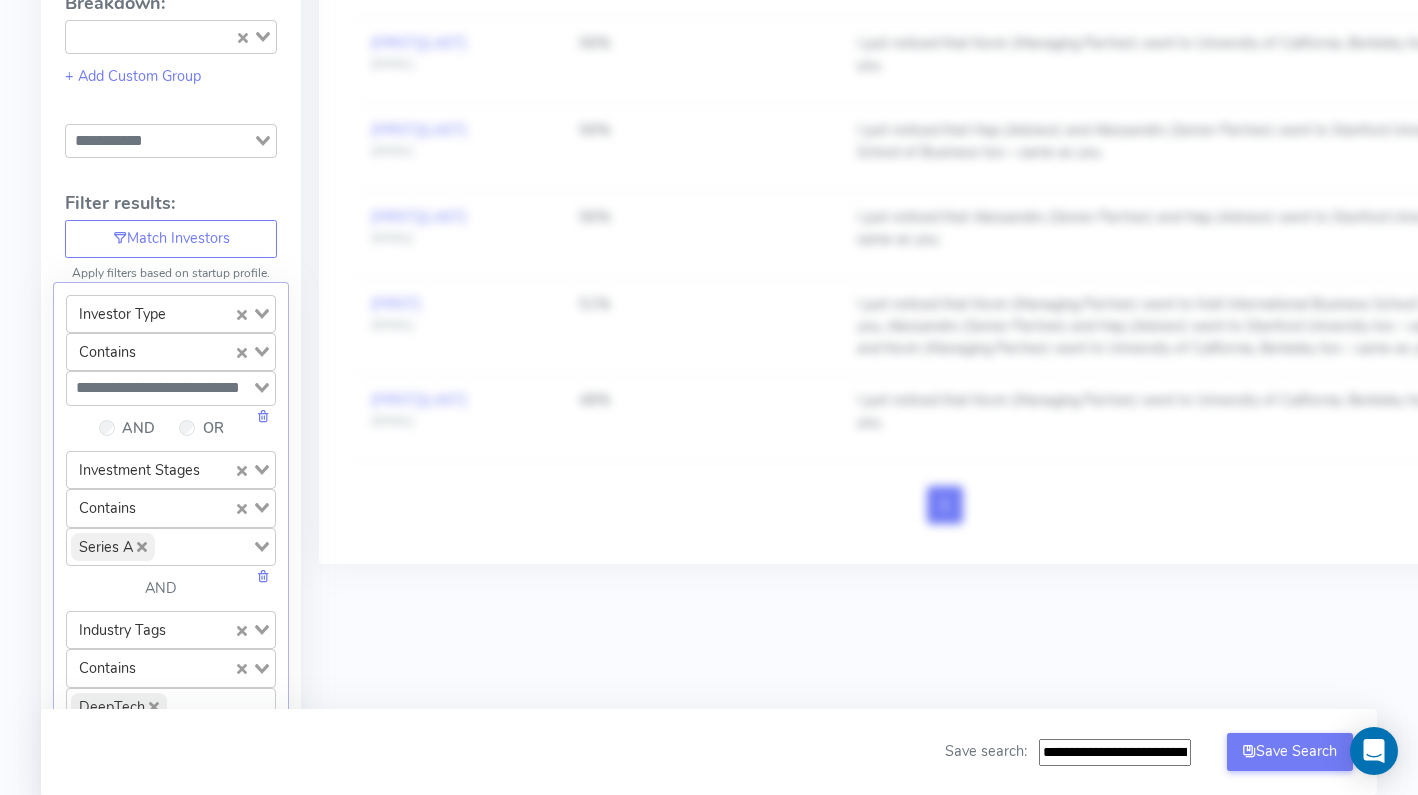 scroll, scrollTop: 0, scrollLeft: 0, axis: both 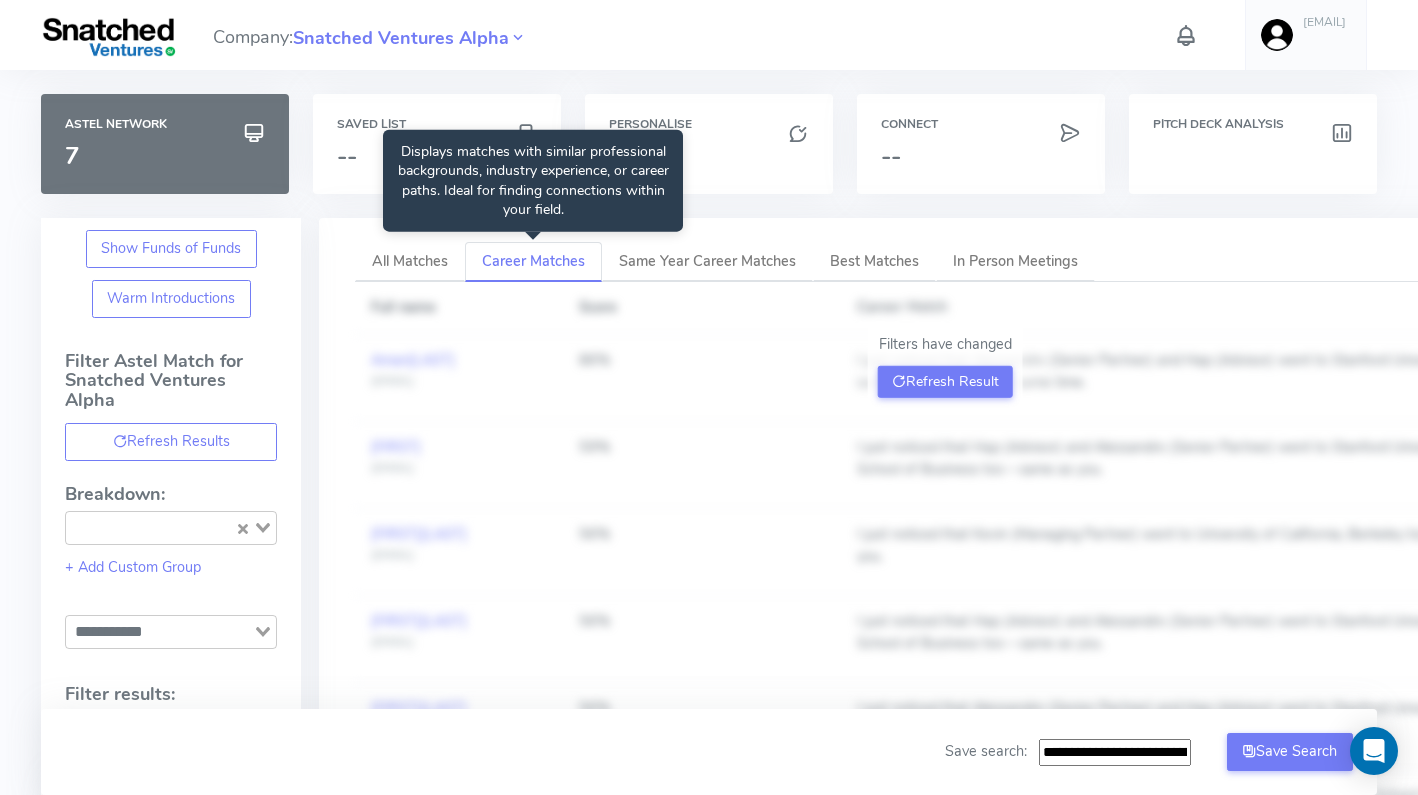 click on "Career Matches" at bounding box center (533, 262) 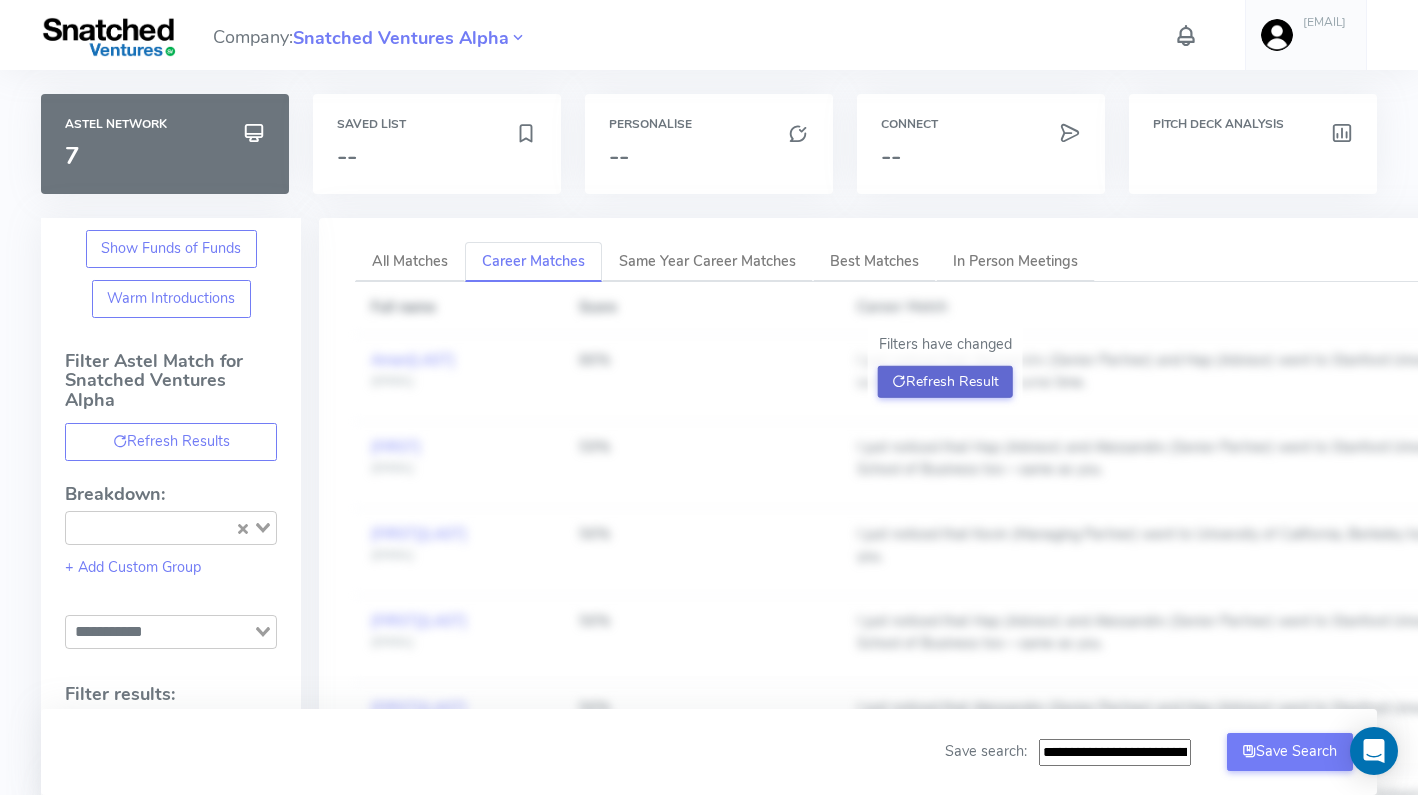 click on "Refresh Result" 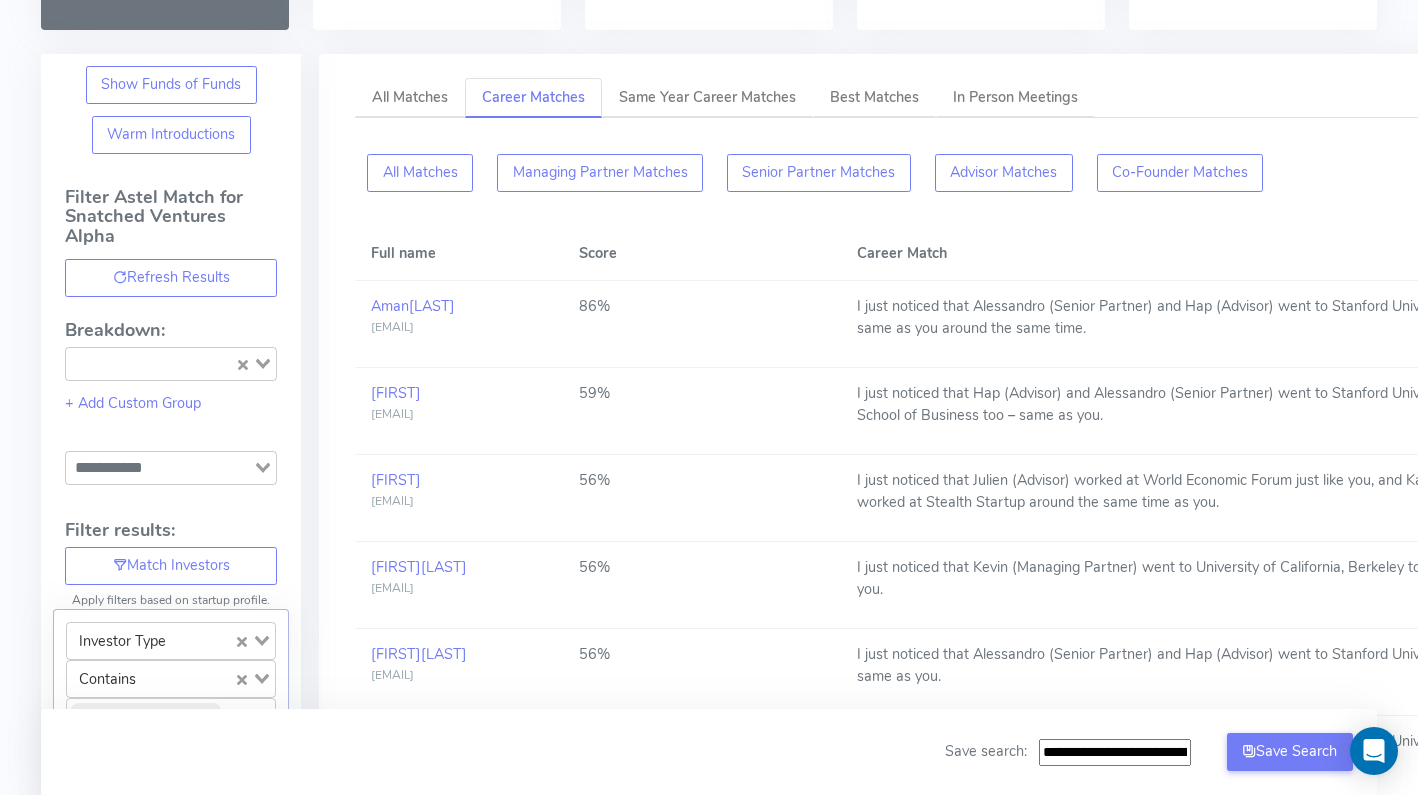 scroll, scrollTop: 0, scrollLeft: 0, axis: both 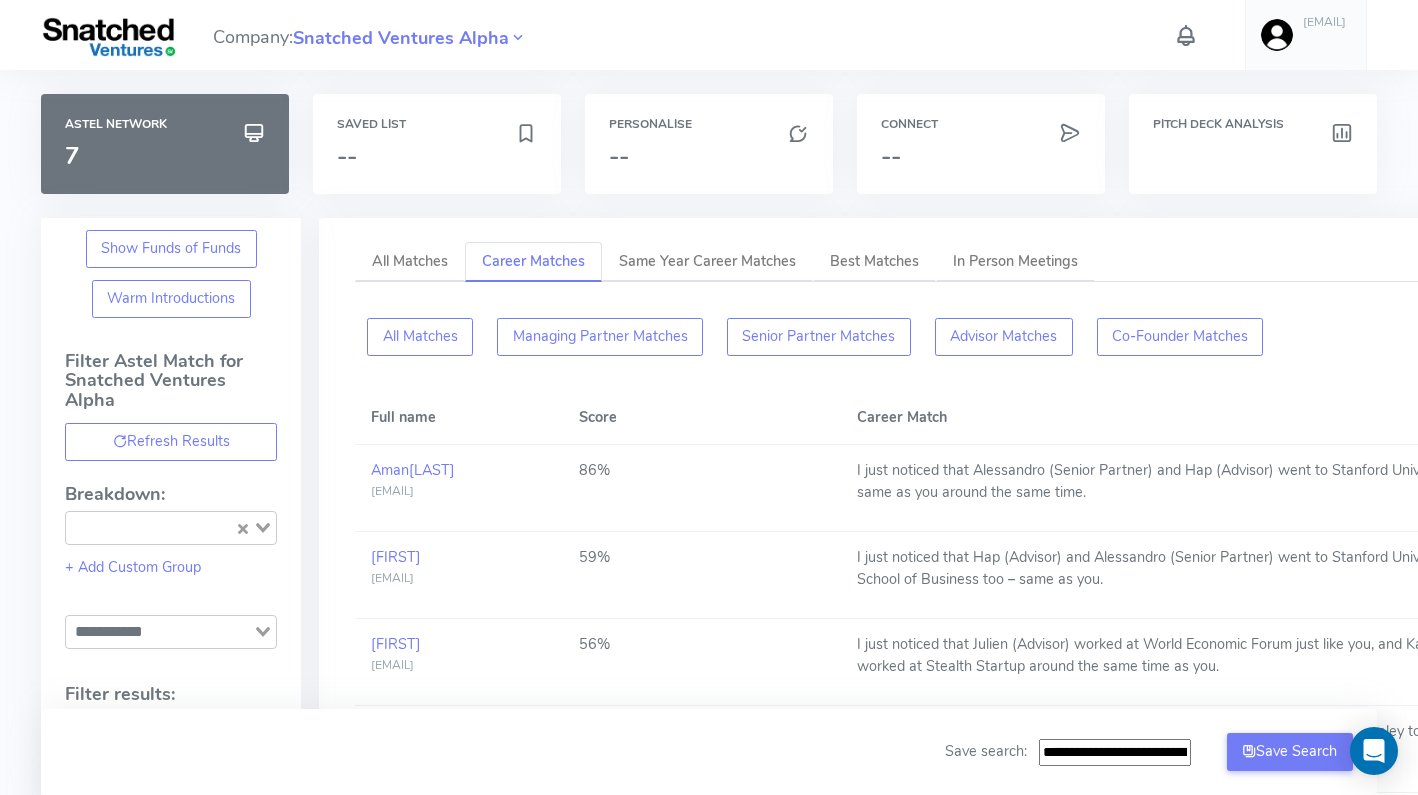 click on "All Matches Career Matches Same Year Career Matches Best Matches In Person Meetings  All Matches  Managing Partner Matches  Senior Partner Matches  Advisor Matches  Co-Founder Matches   Full name   Score   Career Match  Aman  Verjee [EMAIL] 86% I just noticed that Alessandro (Senior Partner) and Hap (Advisor) went to Stanford University too – same as you around the same time. Todd  [EMAIL] 59% I just noticed that Hap (Advisor) and Alessandro (Senior Partner) went to Stanford University Graduate School of Business too – same as you. Calvin  [EMAIL] 56% I just noticed that Julien (Advisor) worked at World Economic Forum just like you, and Kasia (Advisor) worked at Stealth Startup around the same time as you. Jessica  Mah [EMAIL] 56% I just noticed that Kevin (Managing Partner) went to University of California, Berkeley too – same as you. Julie  Lein [EMAIL] 56% Shawn  Kung [EMAIL] 56% 1" at bounding box center [945, 687] 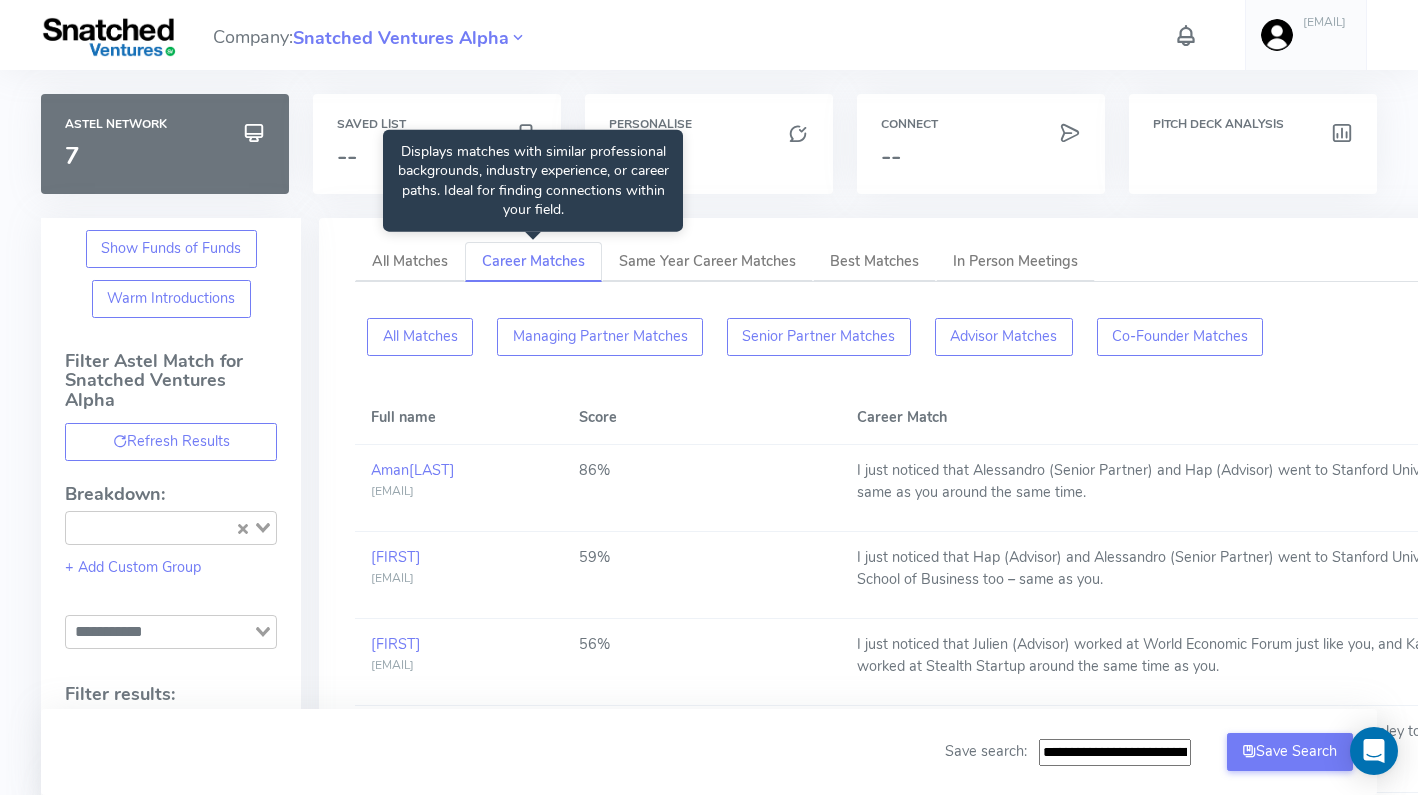 click on "Career Matches" at bounding box center [533, 261] 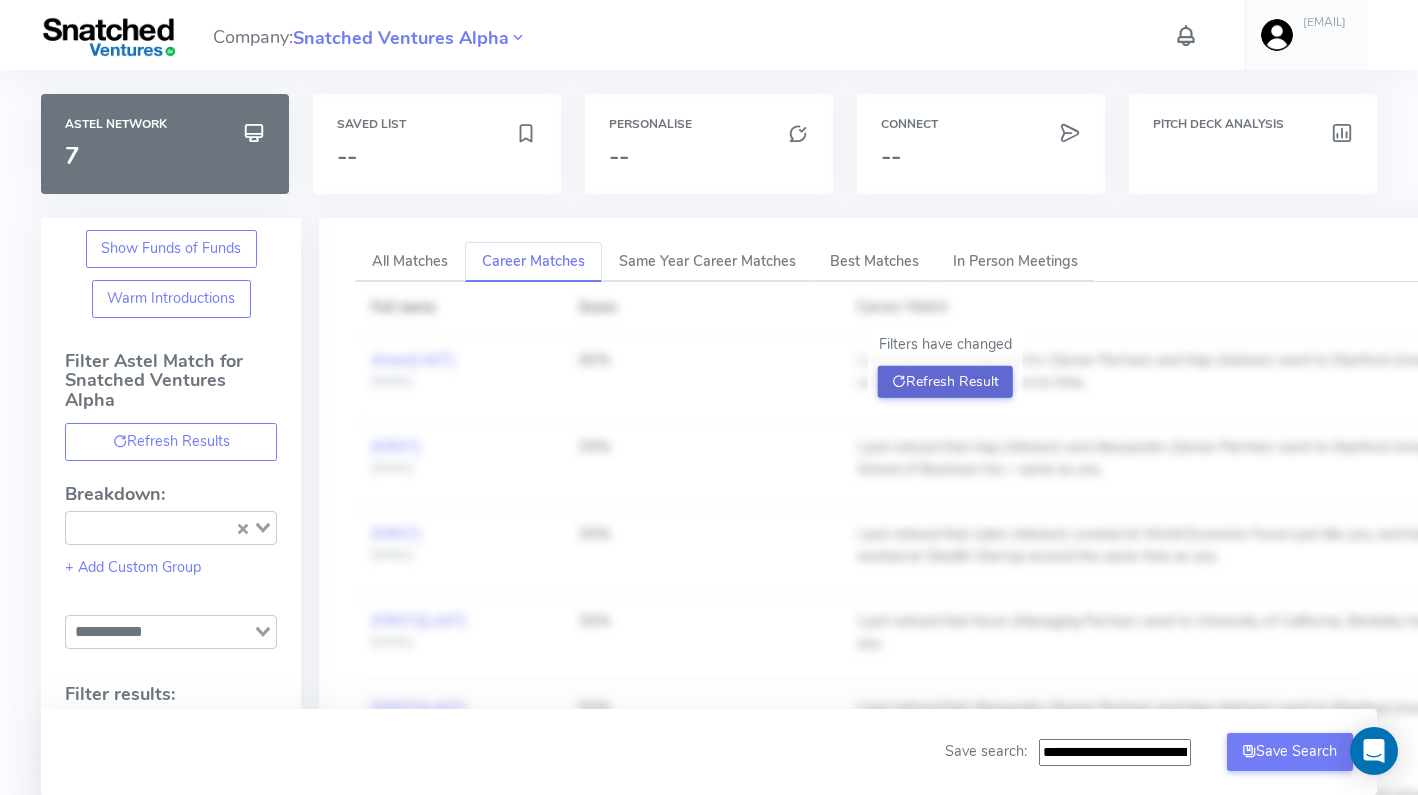click on "Refresh Result" 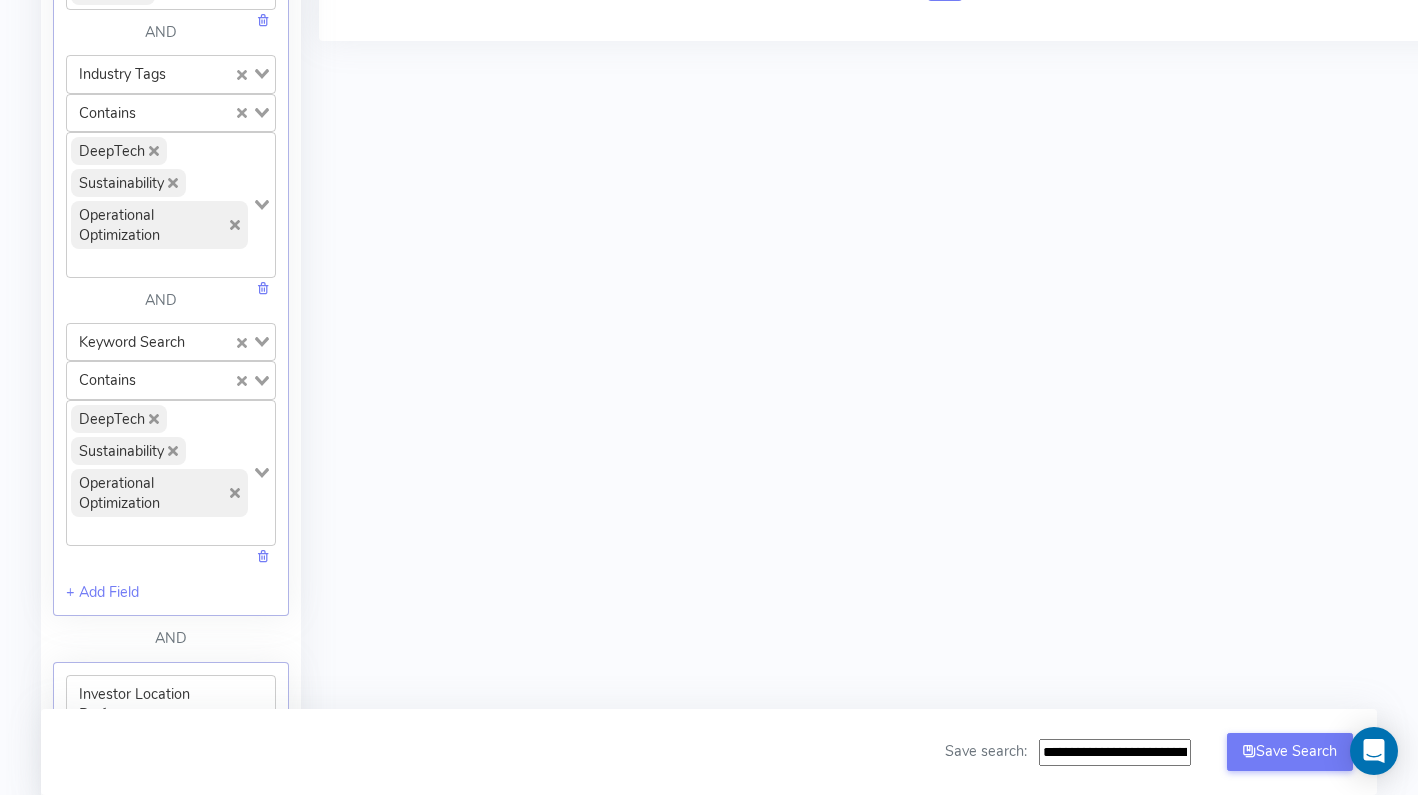 scroll, scrollTop: 1157, scrollLeft: 0, axis: vertical 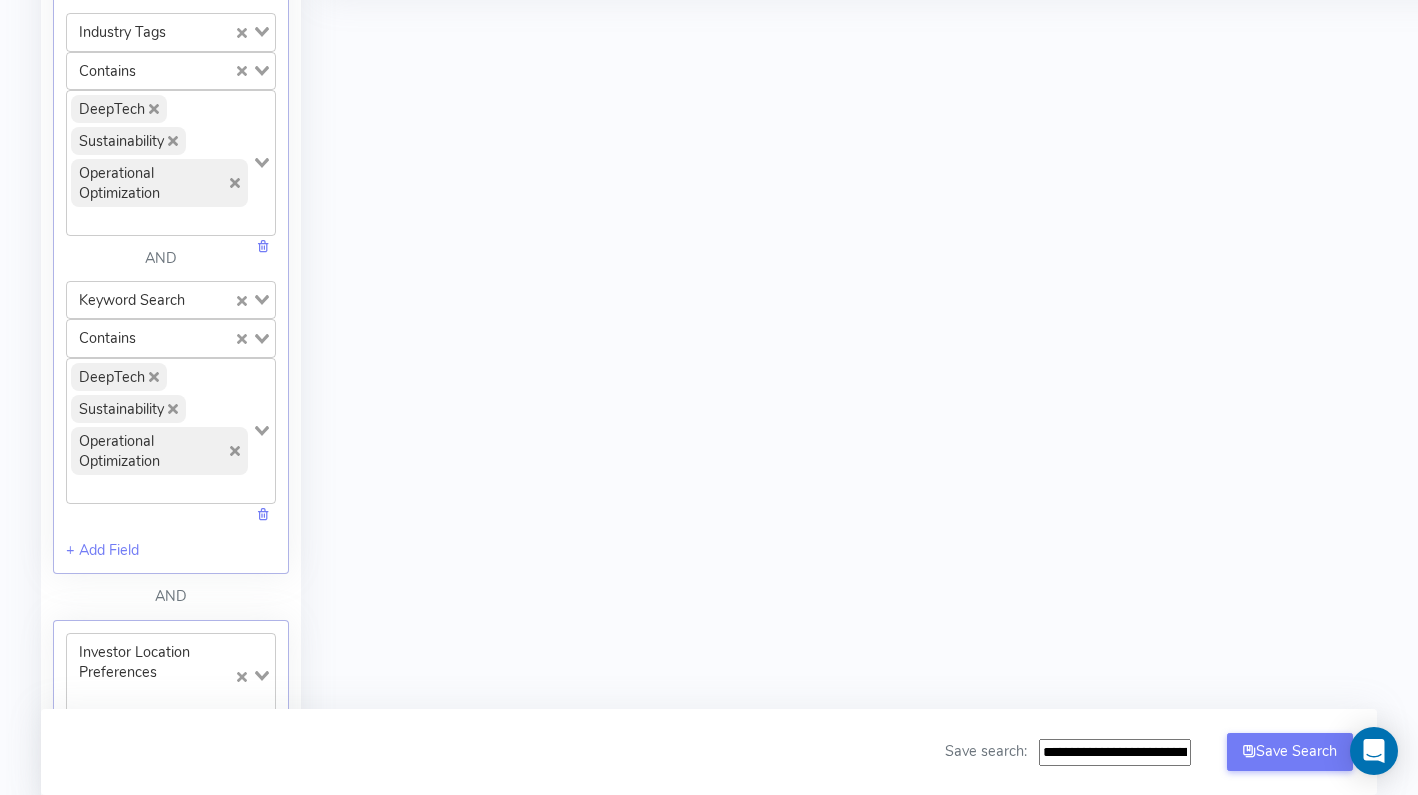 click 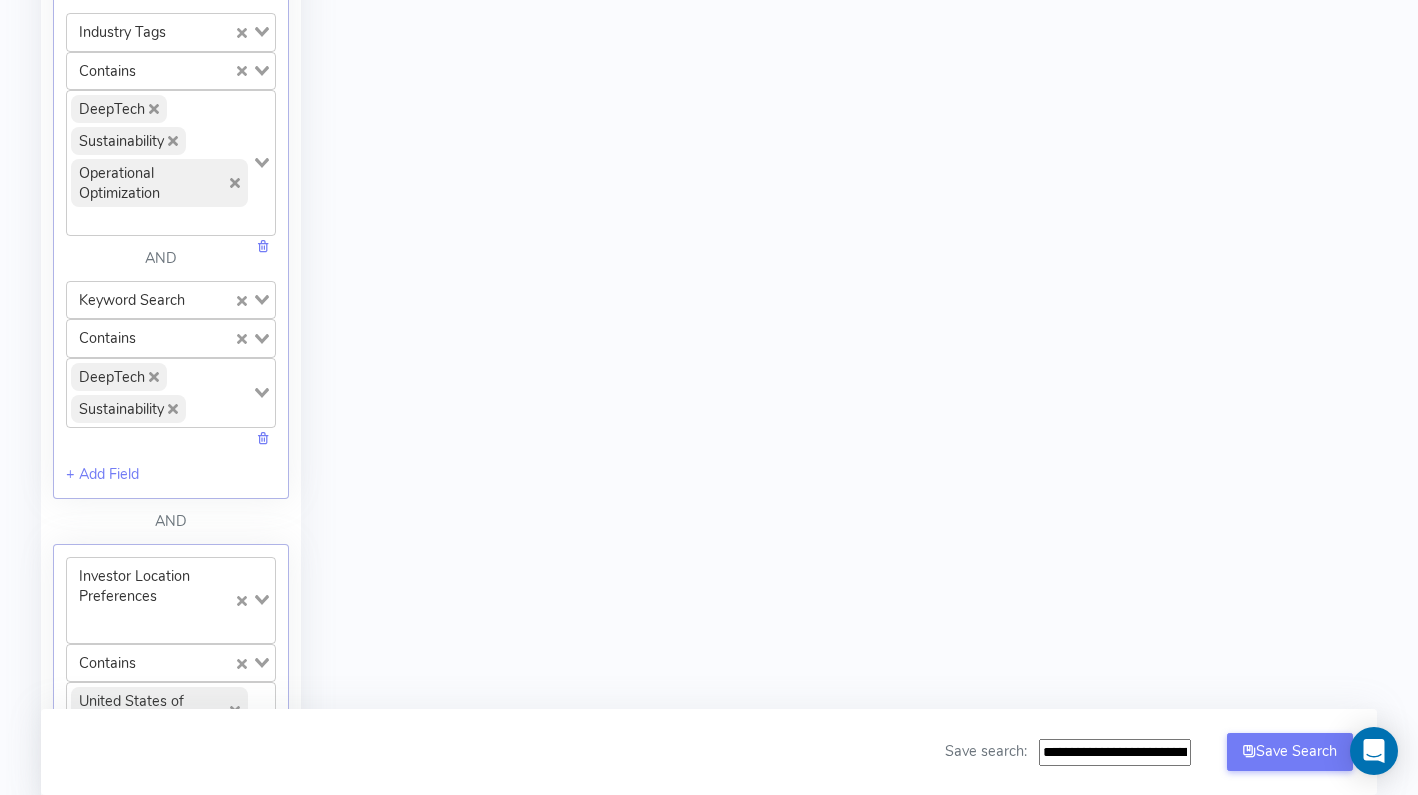 click 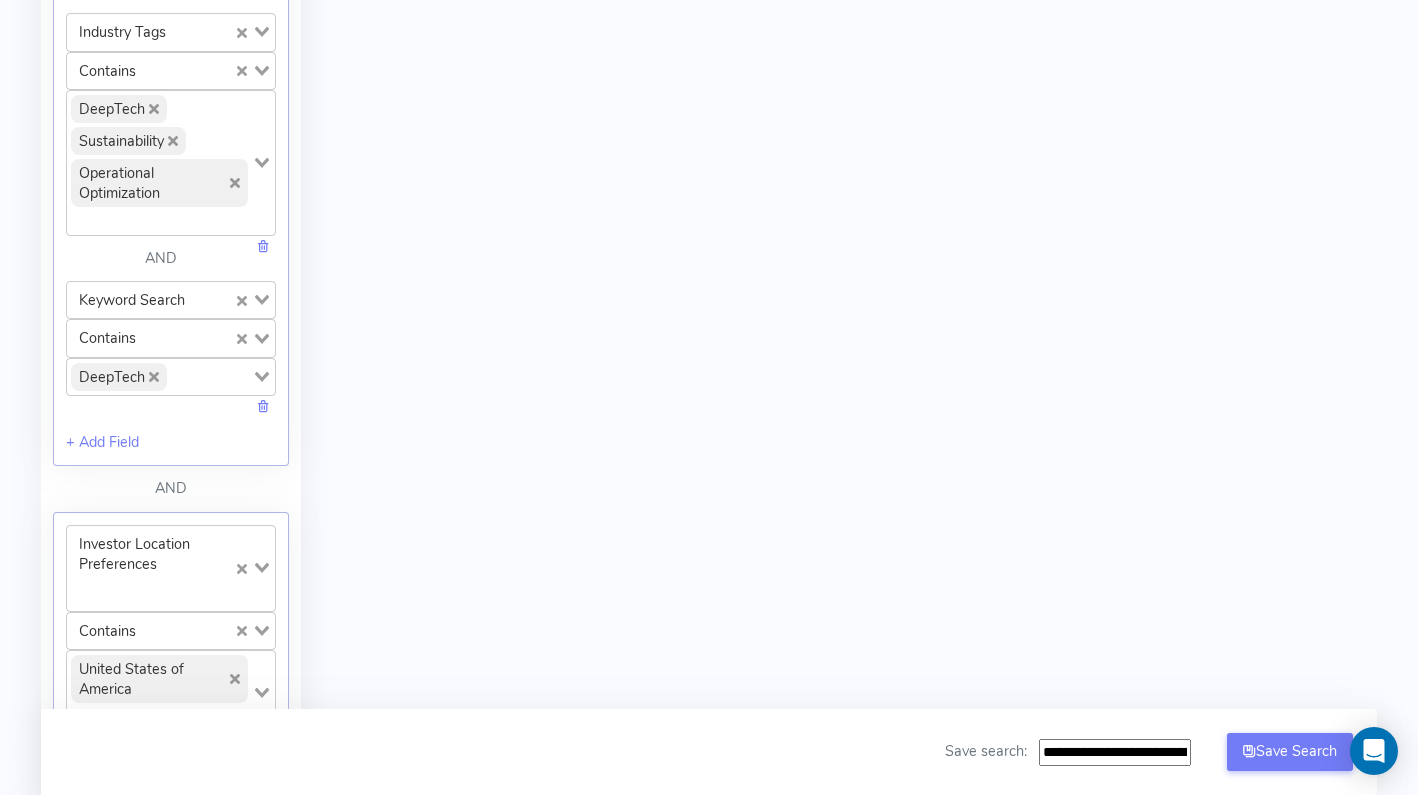 click on "DeepTech" 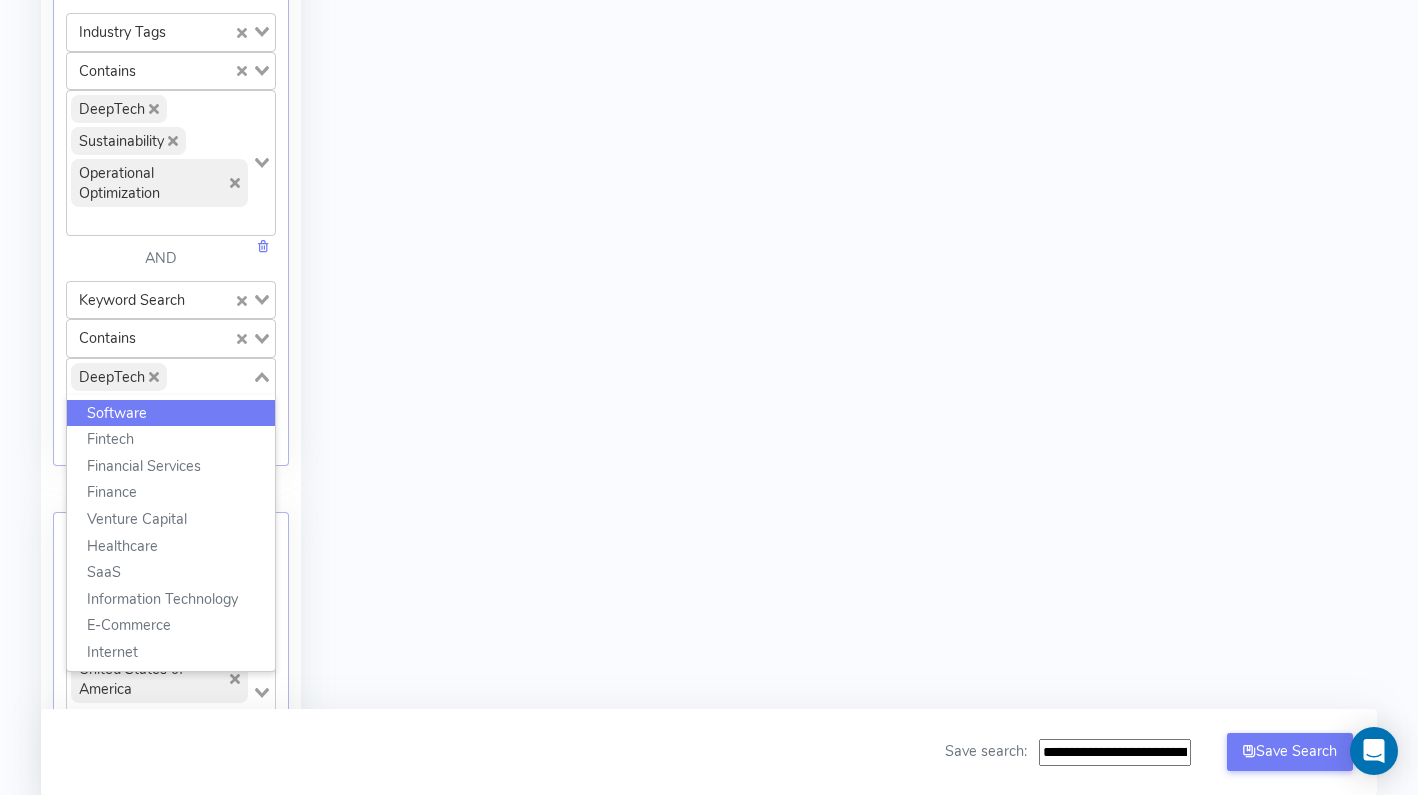 click on "DeepTech" 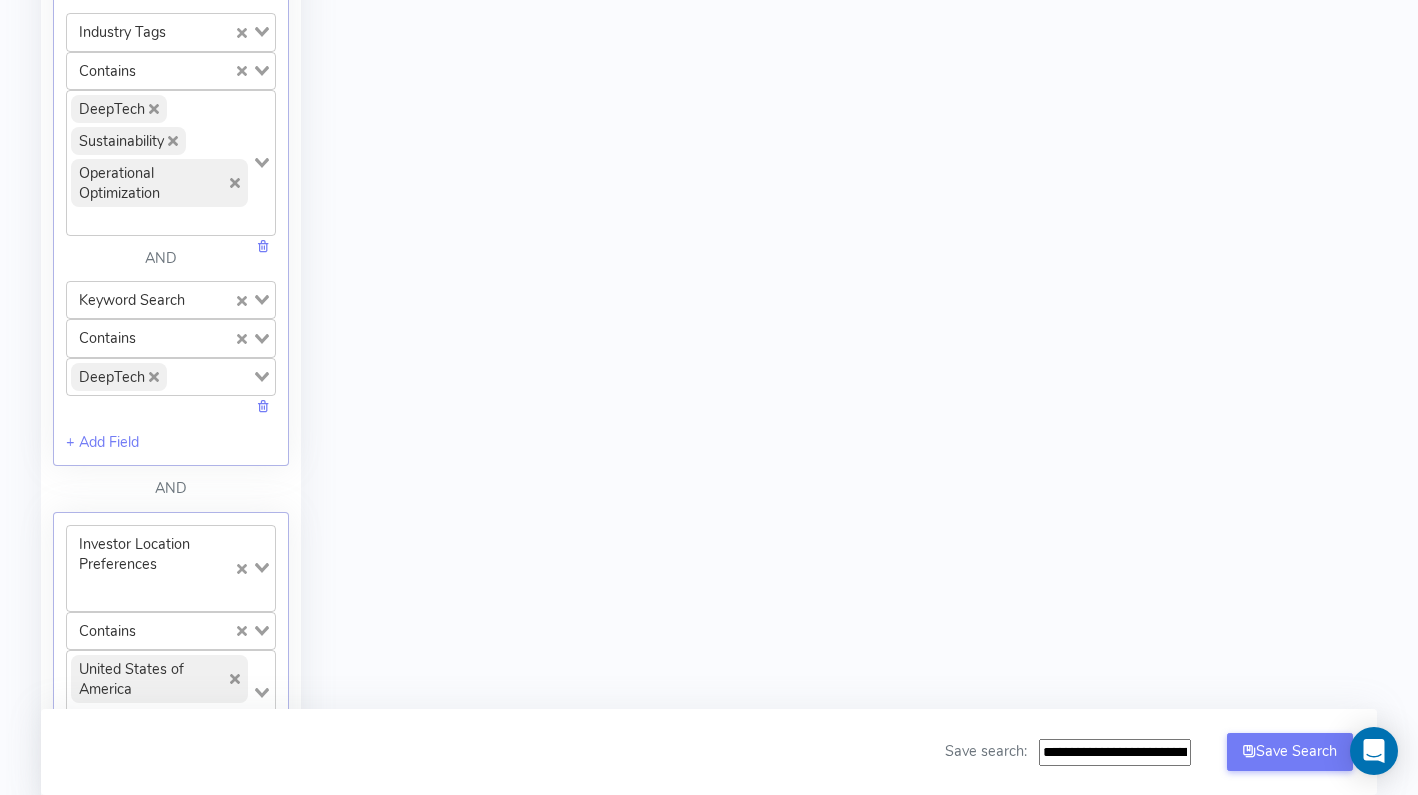 click on "DeepTech" 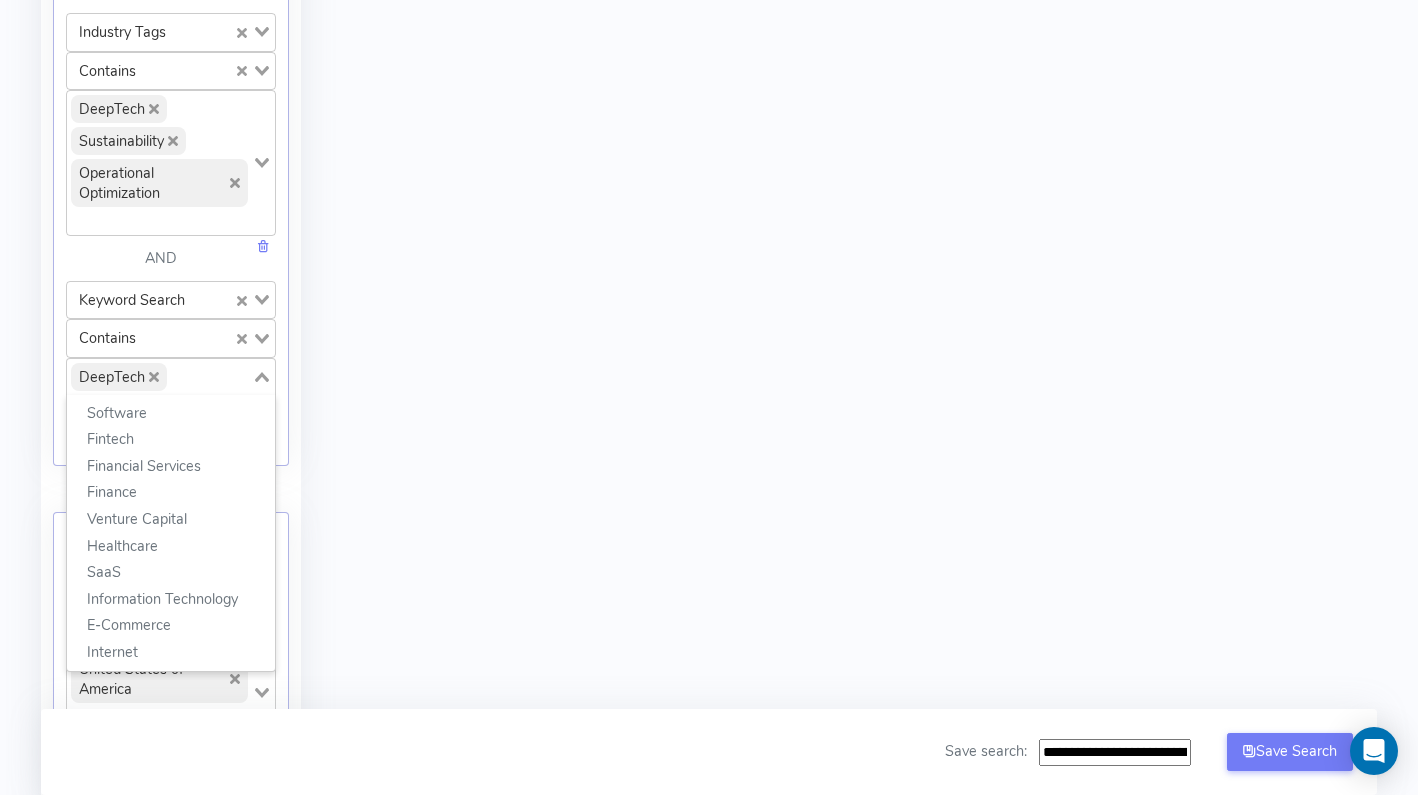 click 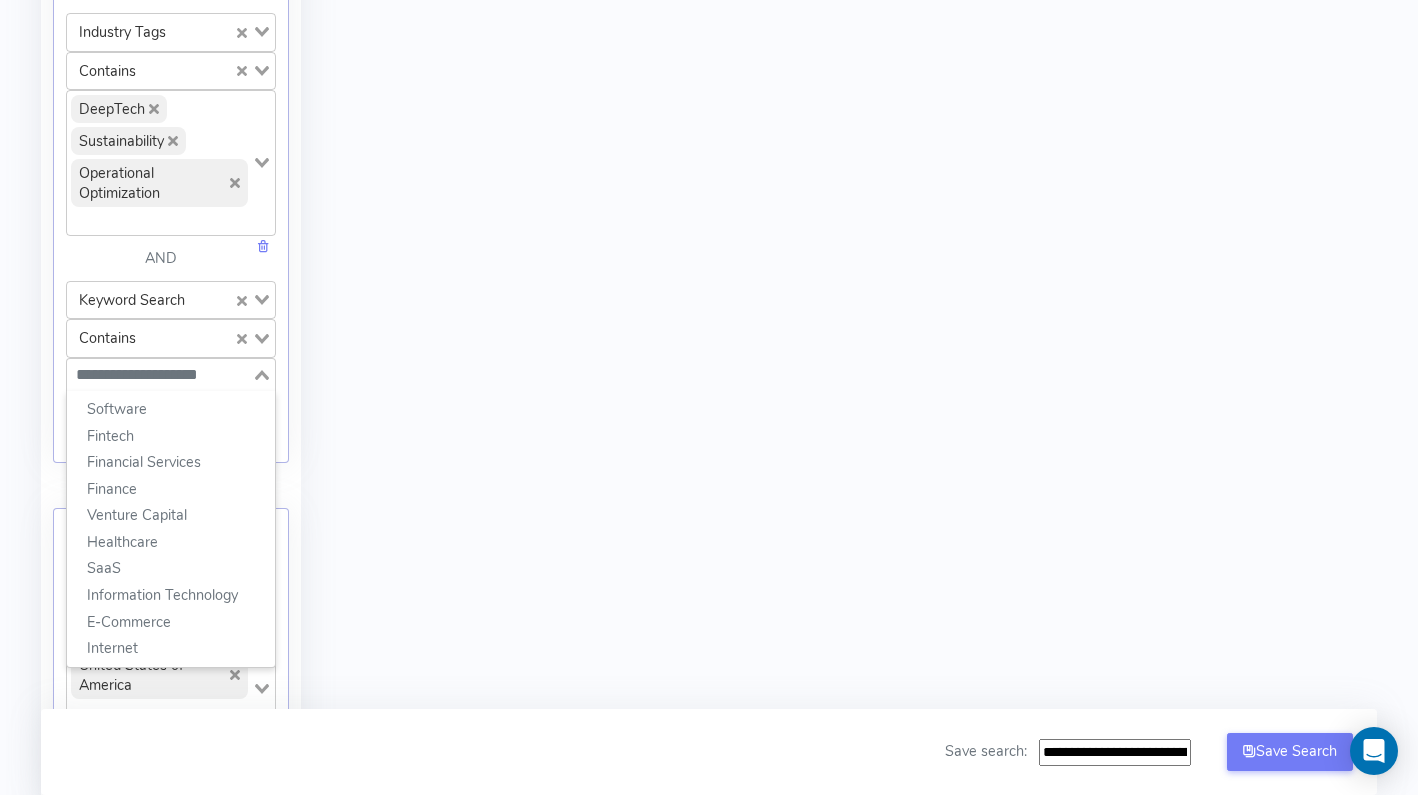 click on "All Matches Career Matches Same Year Career Matches Best Matches In Person Meetings Filters have changed  Refresh Result   Full name   Score   Career Match  Aman  Verjee [EMAIL] 86% I just noticed that Alessandro (Senior Partner) and Hap (Advisor) went to Stanford University too – same as you around the same time. Todd  [EMAIL] 59% I just noticed that Hap (Advisor) and Alessandro (Senior Partner) went to Stanford University Graduate School of Business too – same as you. Calvin  [EMAIL] 56% I just noticed that Julien (Advisor) worked at World Economic Forum just like you, and Kasia (Advisor) worked at Stealth Startup around the same time as you. Jessica  Mah [EMAIL] 56% I just noticed that Kevin (Managing Partner) went to University of California, Berkeley too – same as you. Julie  Lein [EMAIL] 56% 56%" at bounding box center (937, 517) 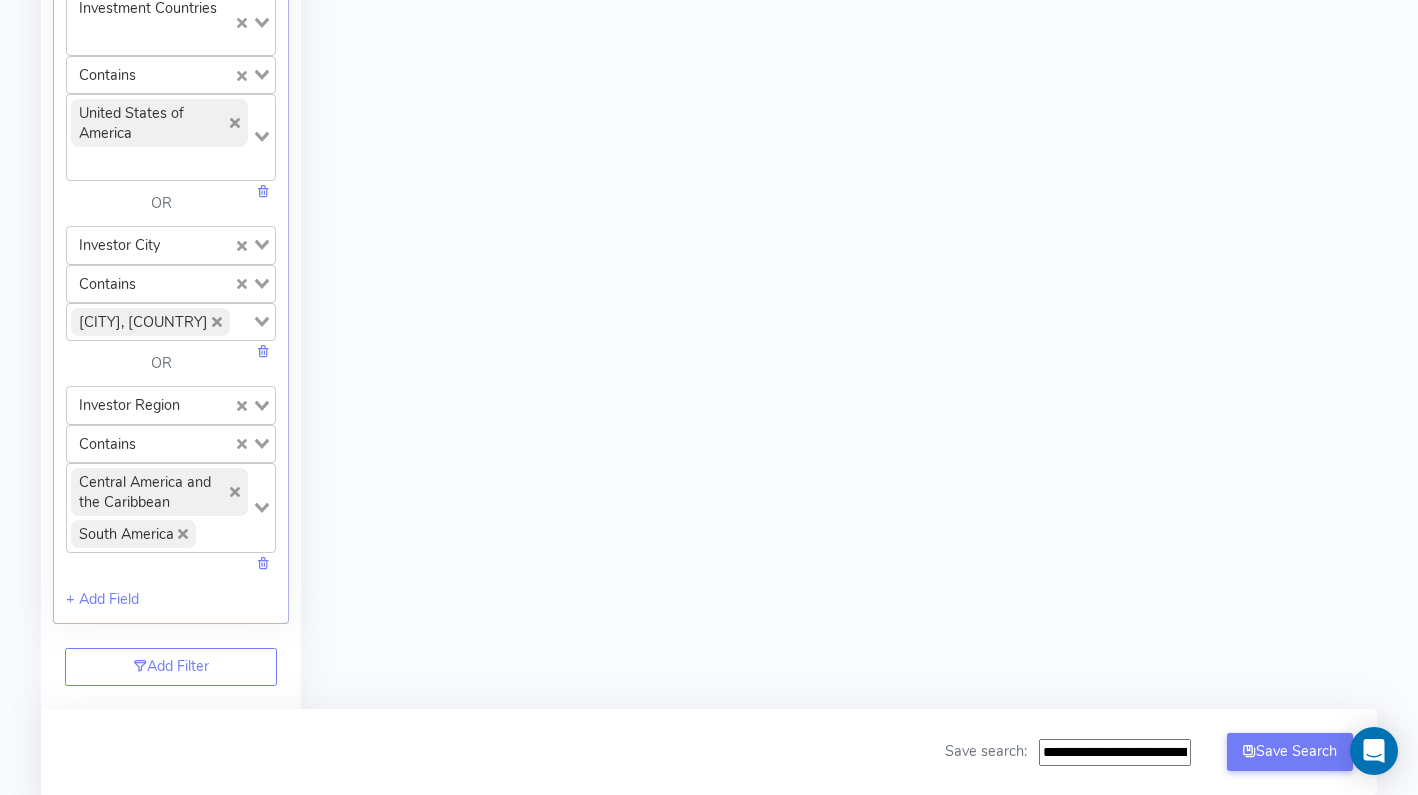 scroll, scrollTop: 2469, scrollLeft: 0, axis: vertical 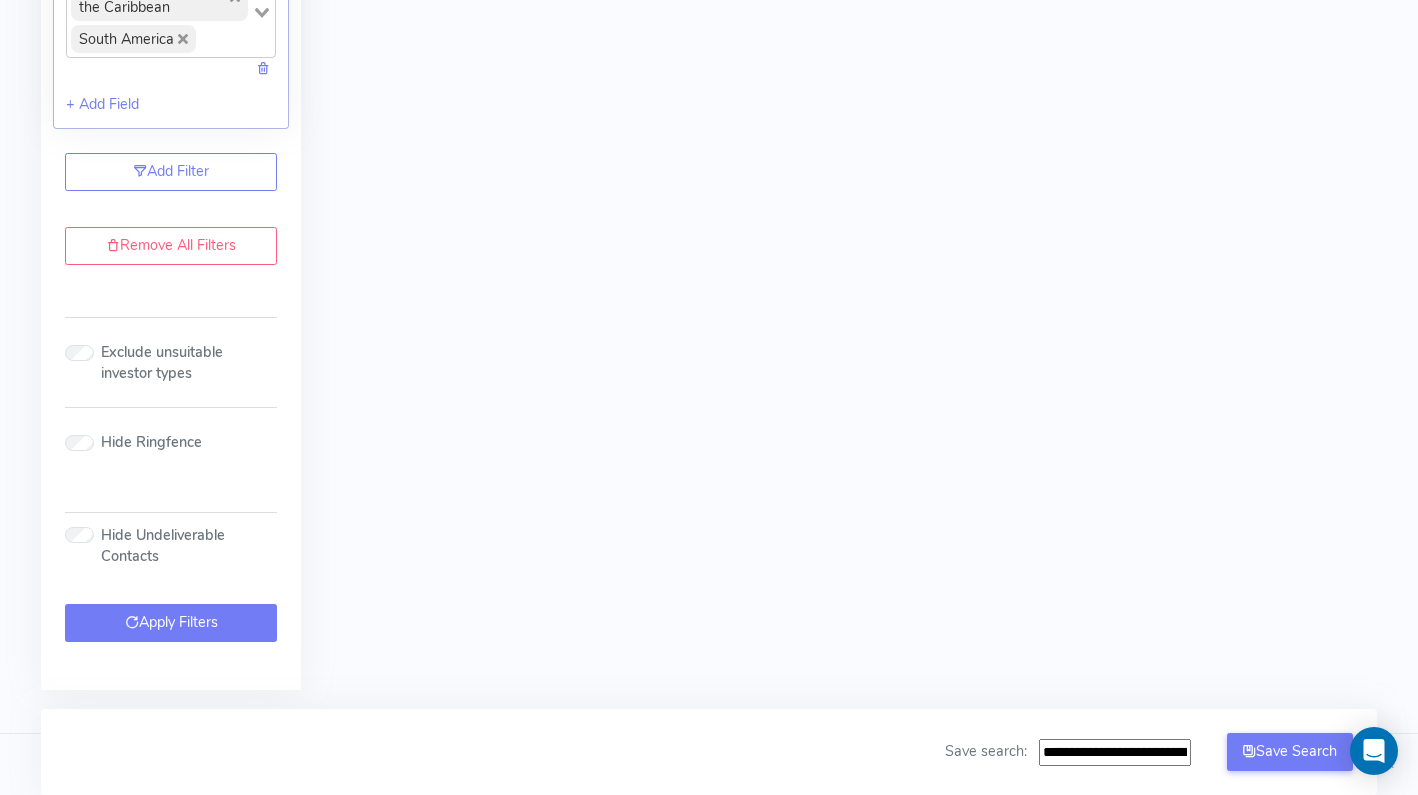 click on "Apply Filters" at bounding box center [171, 623] 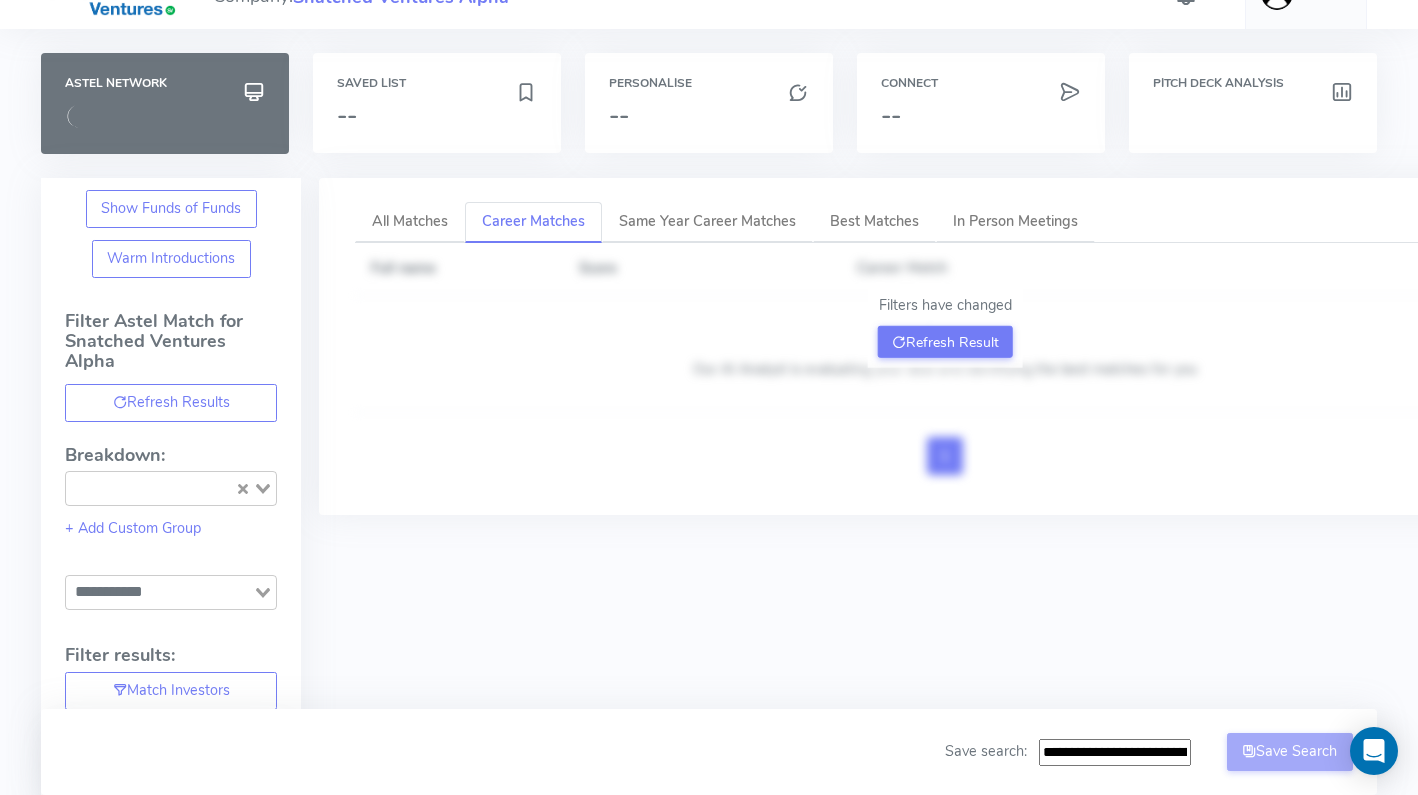 scroll, scrollTop: 0, scrollLeft: 0, axis: both 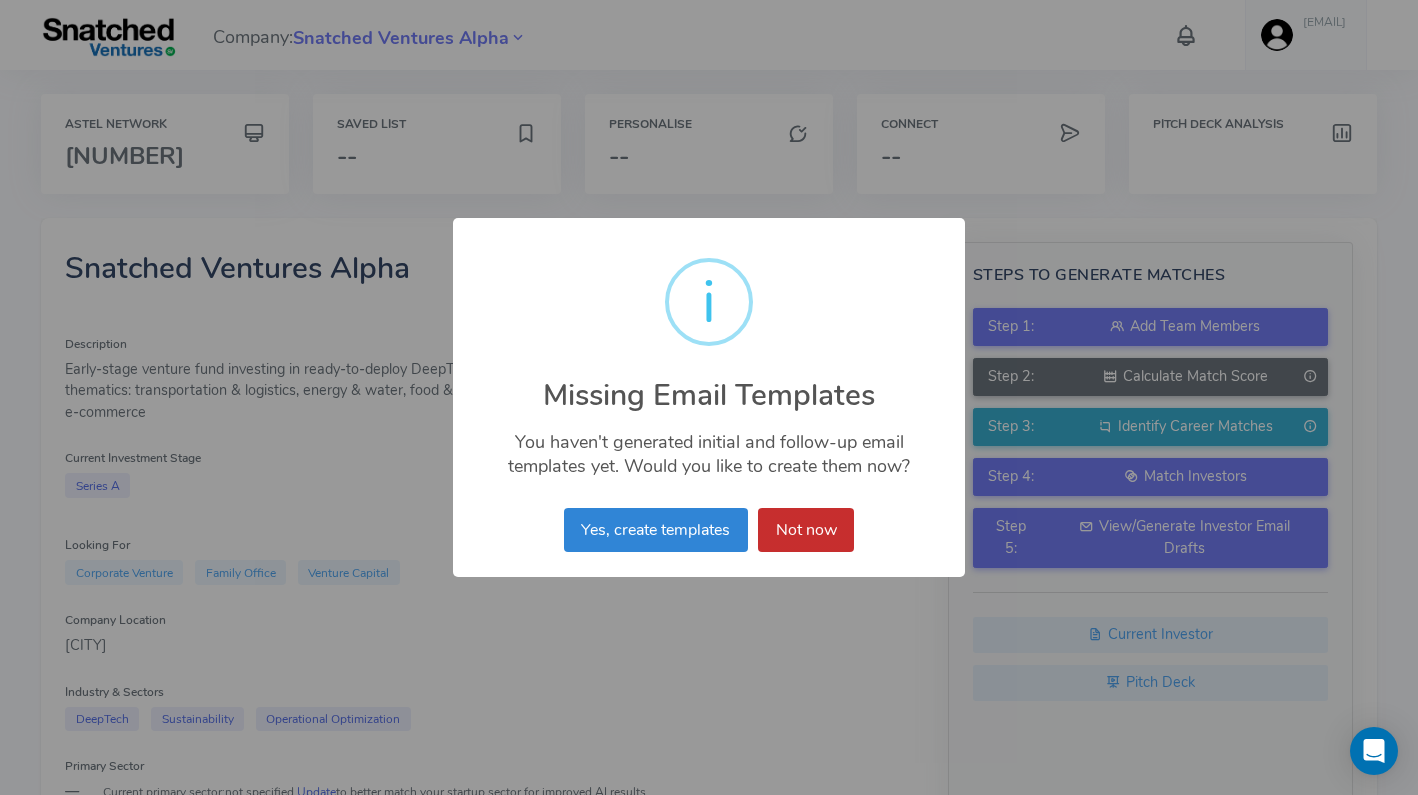 click on "Not now" at bounding box center [806, 530] 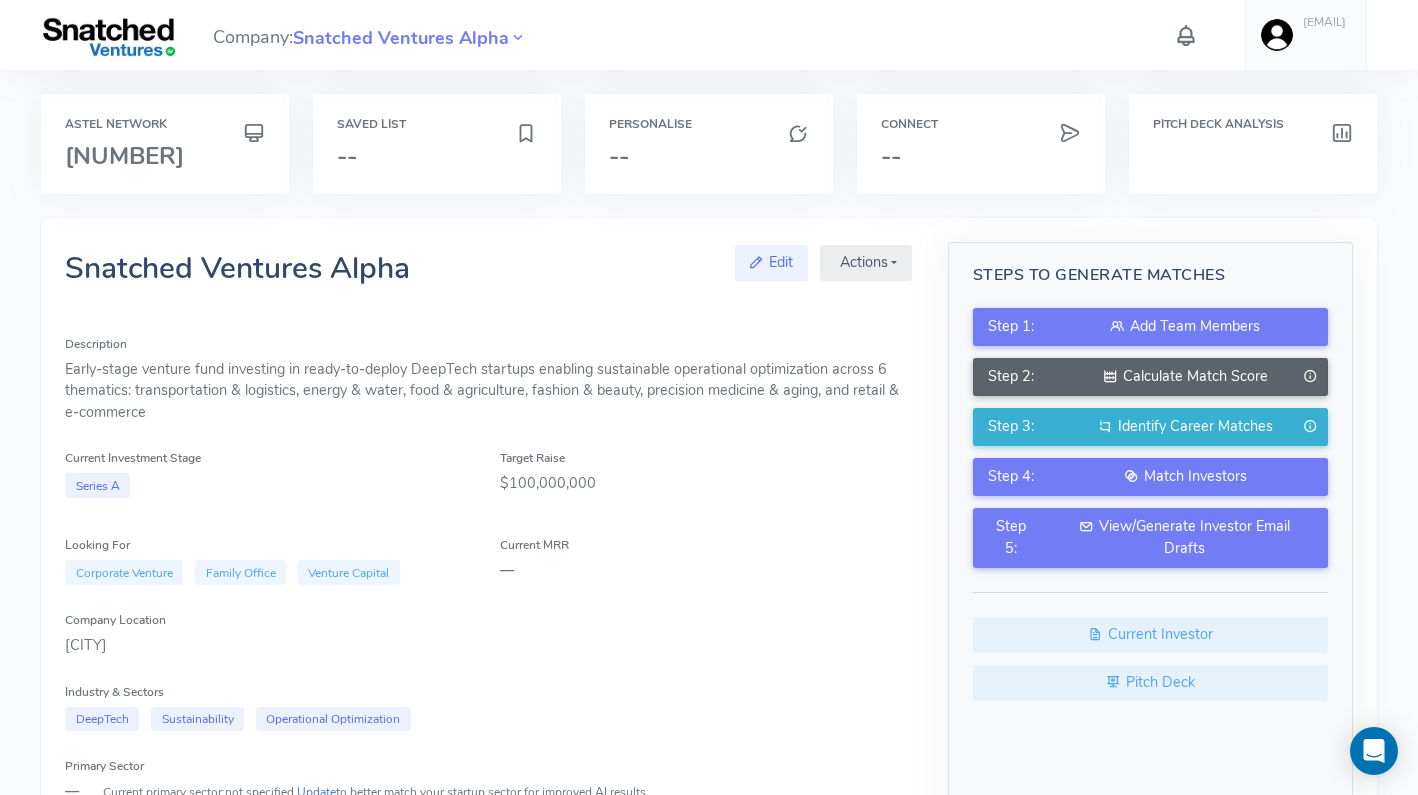 click on "Calculate Match Score" at bounding box center [1185, 377] 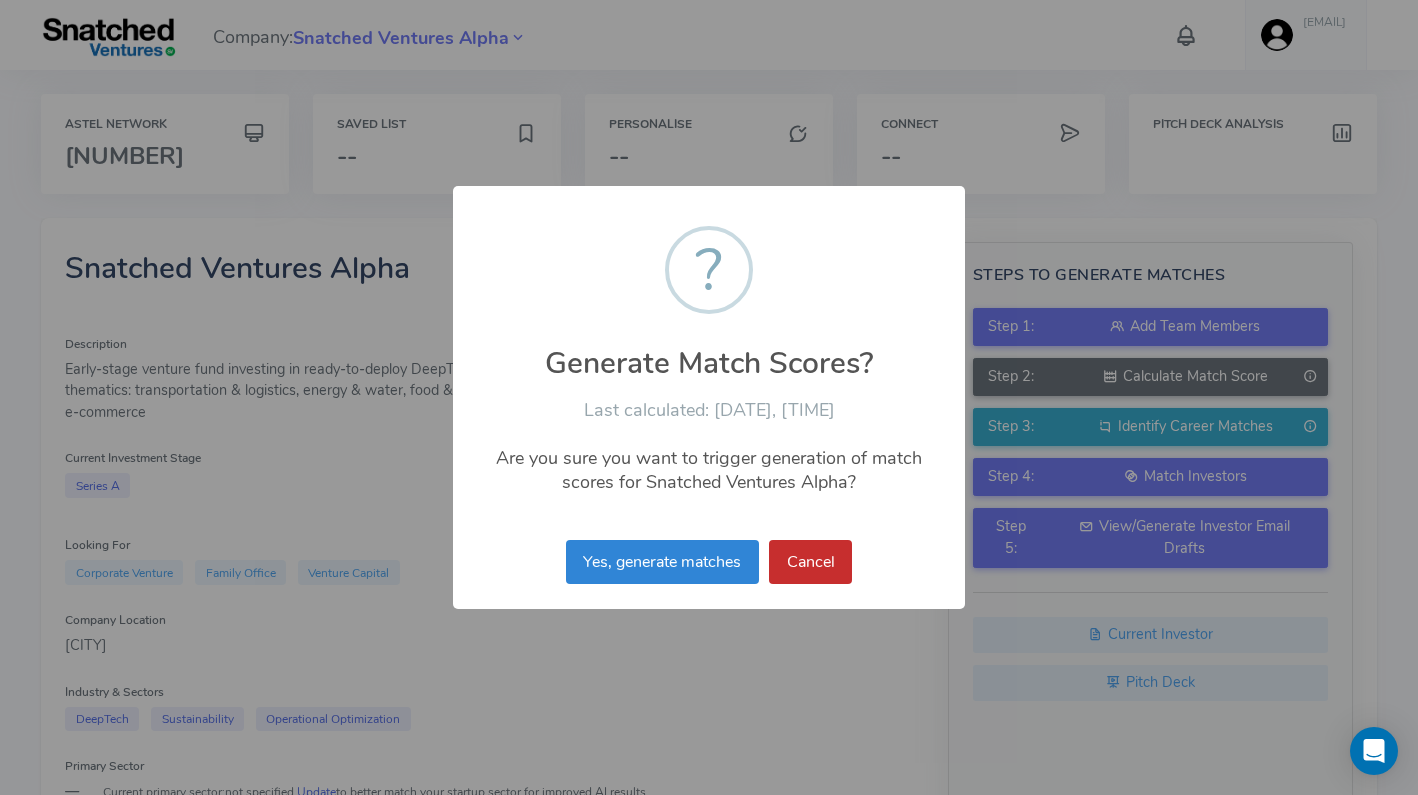 click on "Cancel" at bounding box center (810, 562) 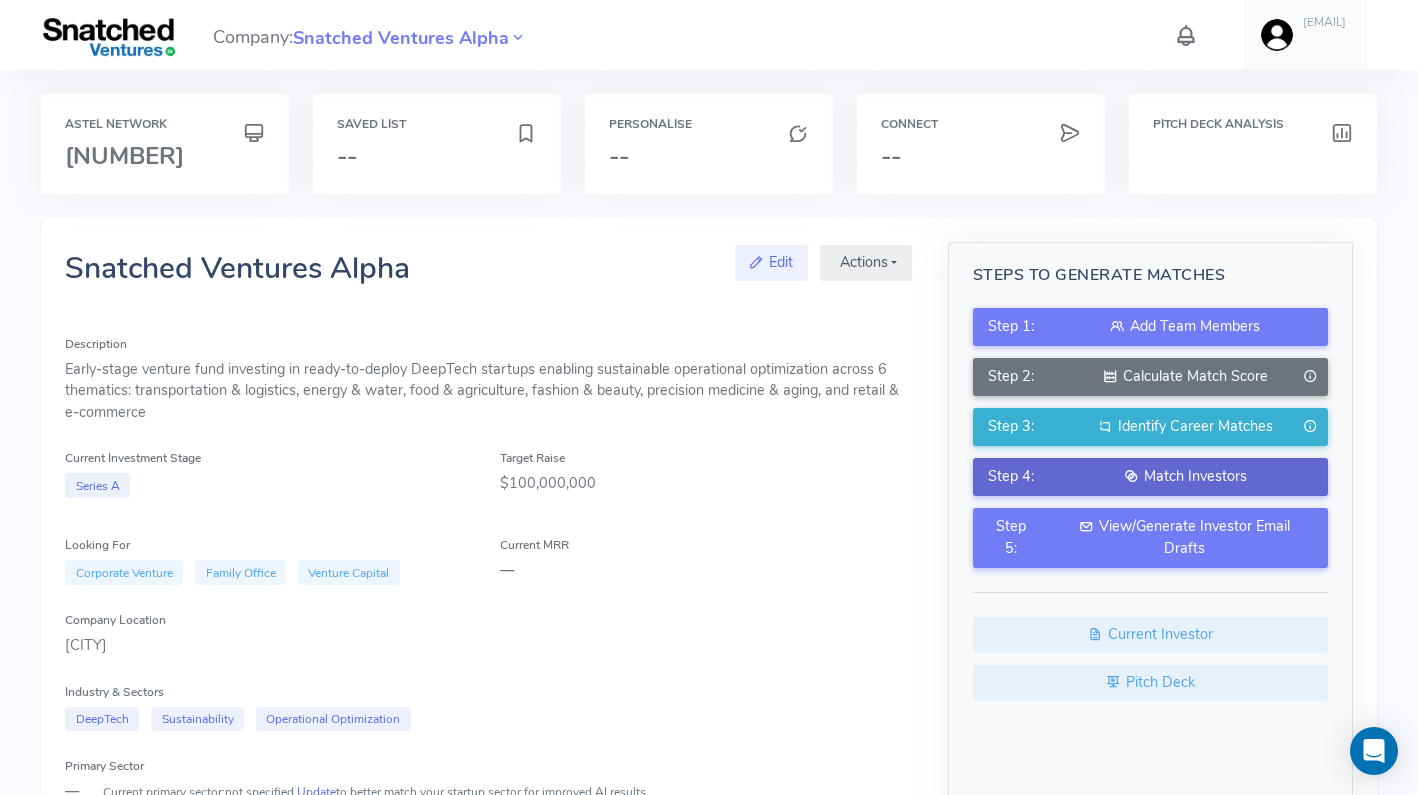 click on "Step 4: Match Investors" at bounding box center [1150, 477] 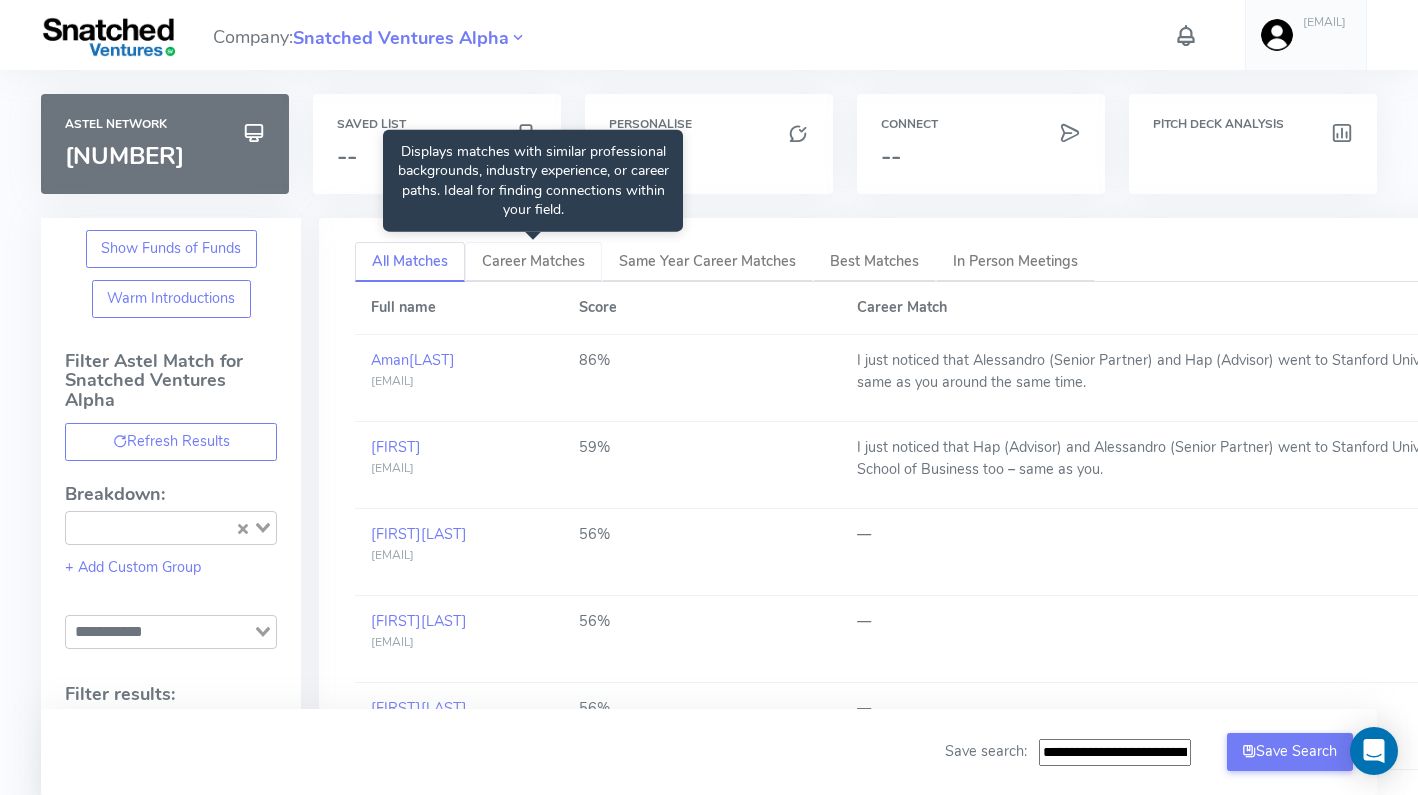 click on "Career Matches" at bounding box center (533, 262) 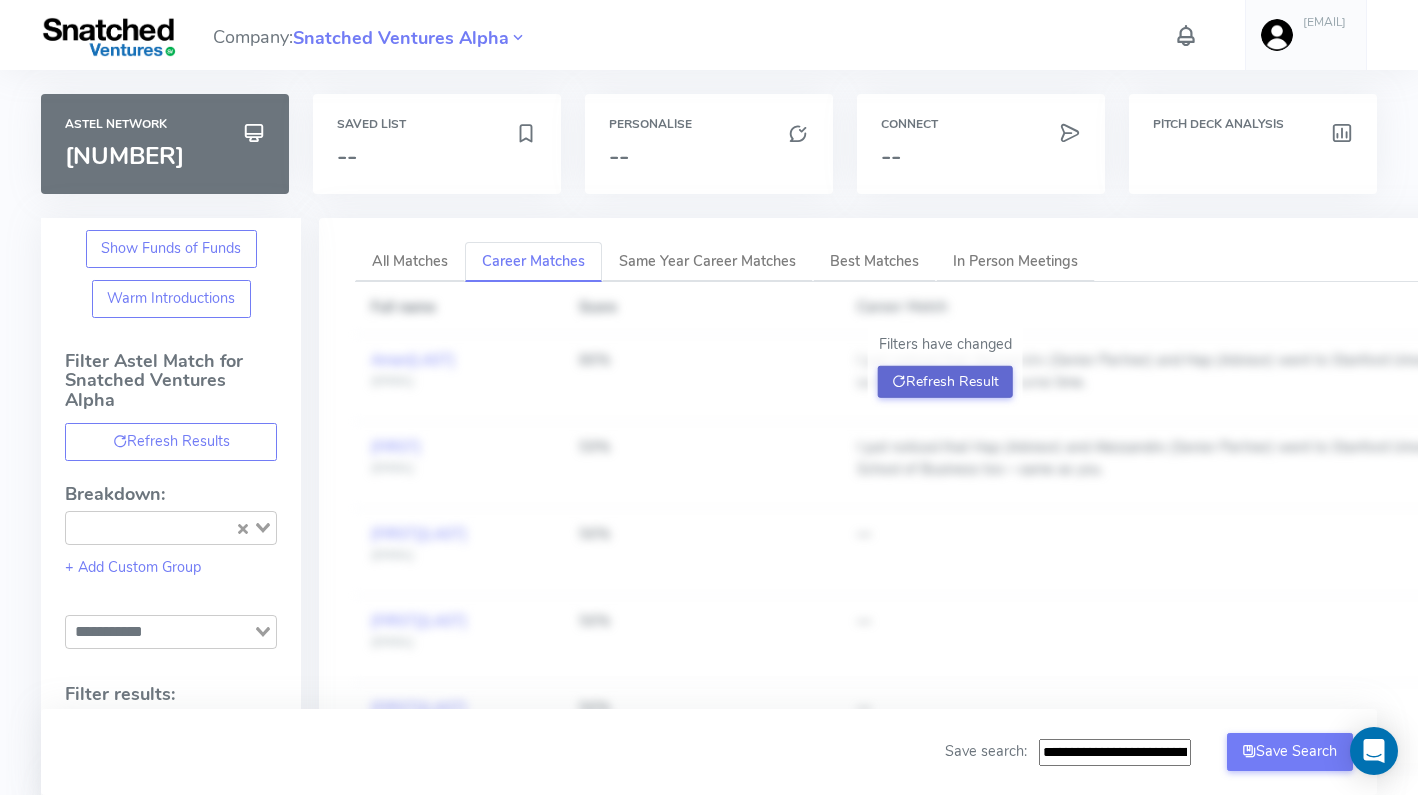 click on "Refresh Result" 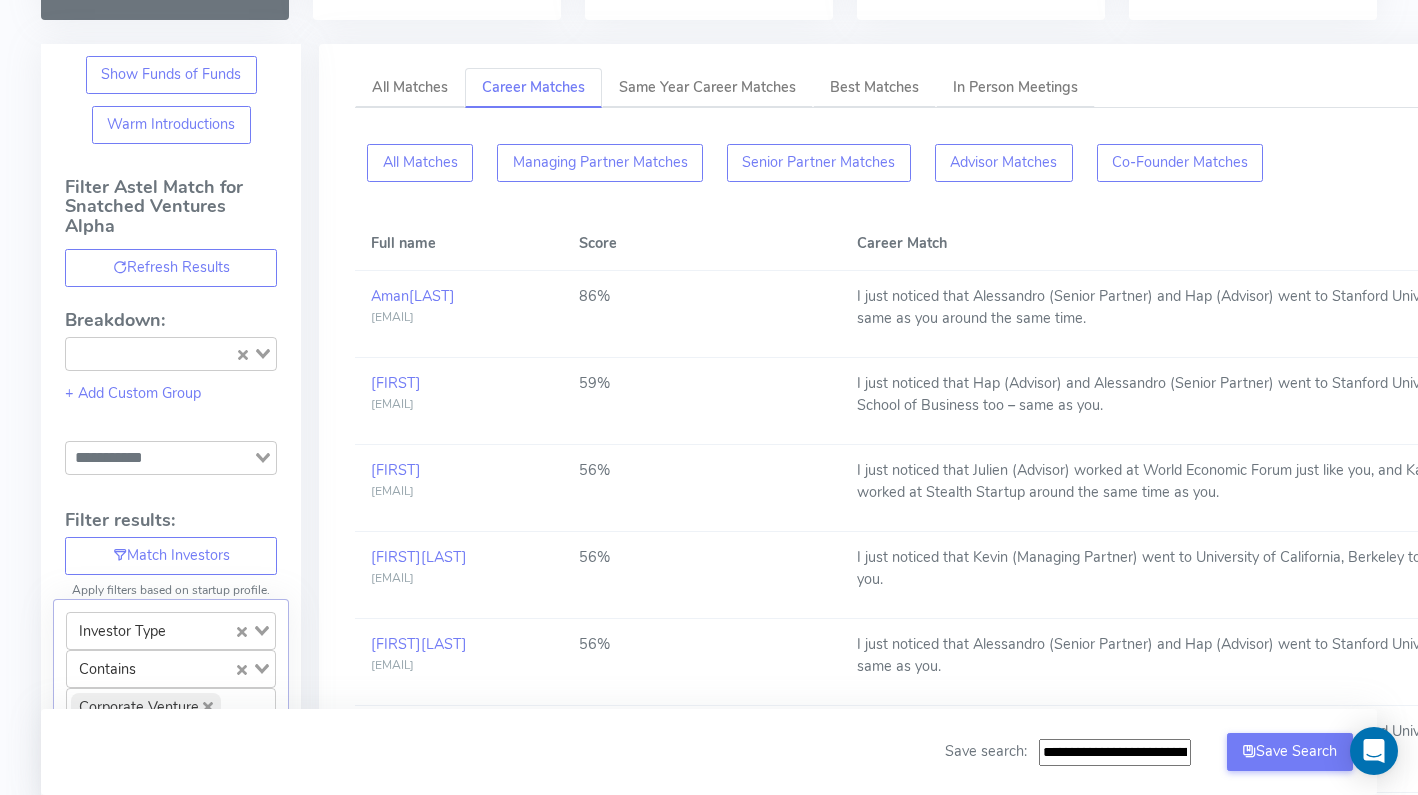 scroll, scrollTop: 0, scrollLeft: 0, axis: both 